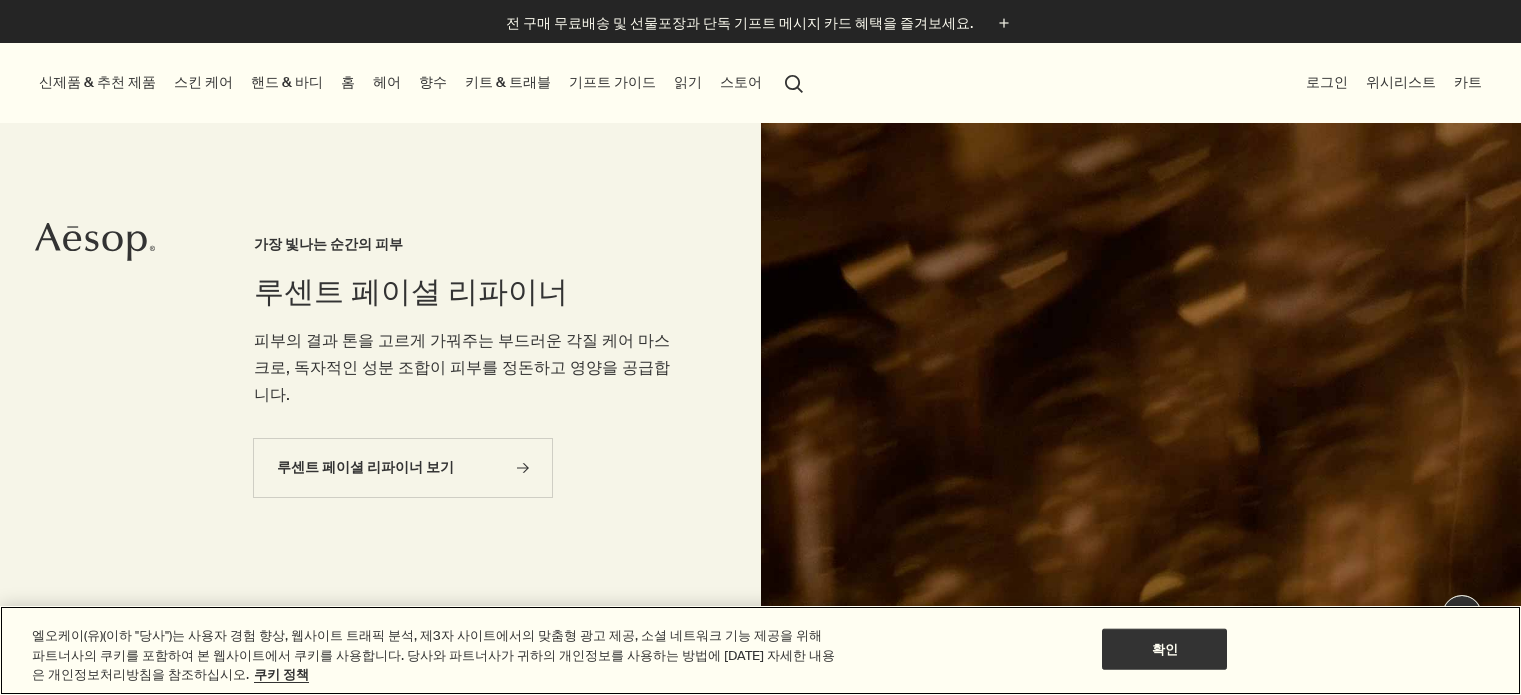 scroll, scrollTop: 0, scrollLeft: 0, axis: both 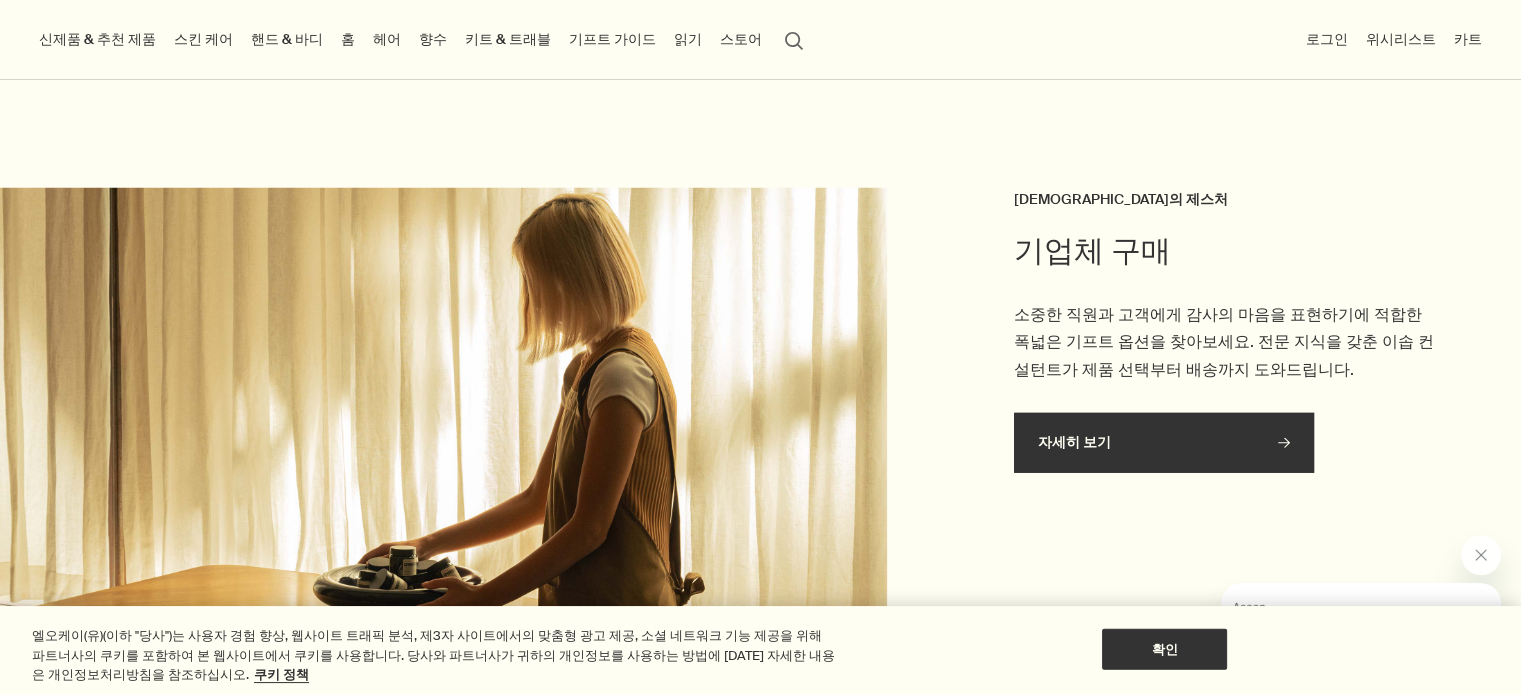 click on "자세히 보기   rightArrow" at bounding box center [1164, 443] 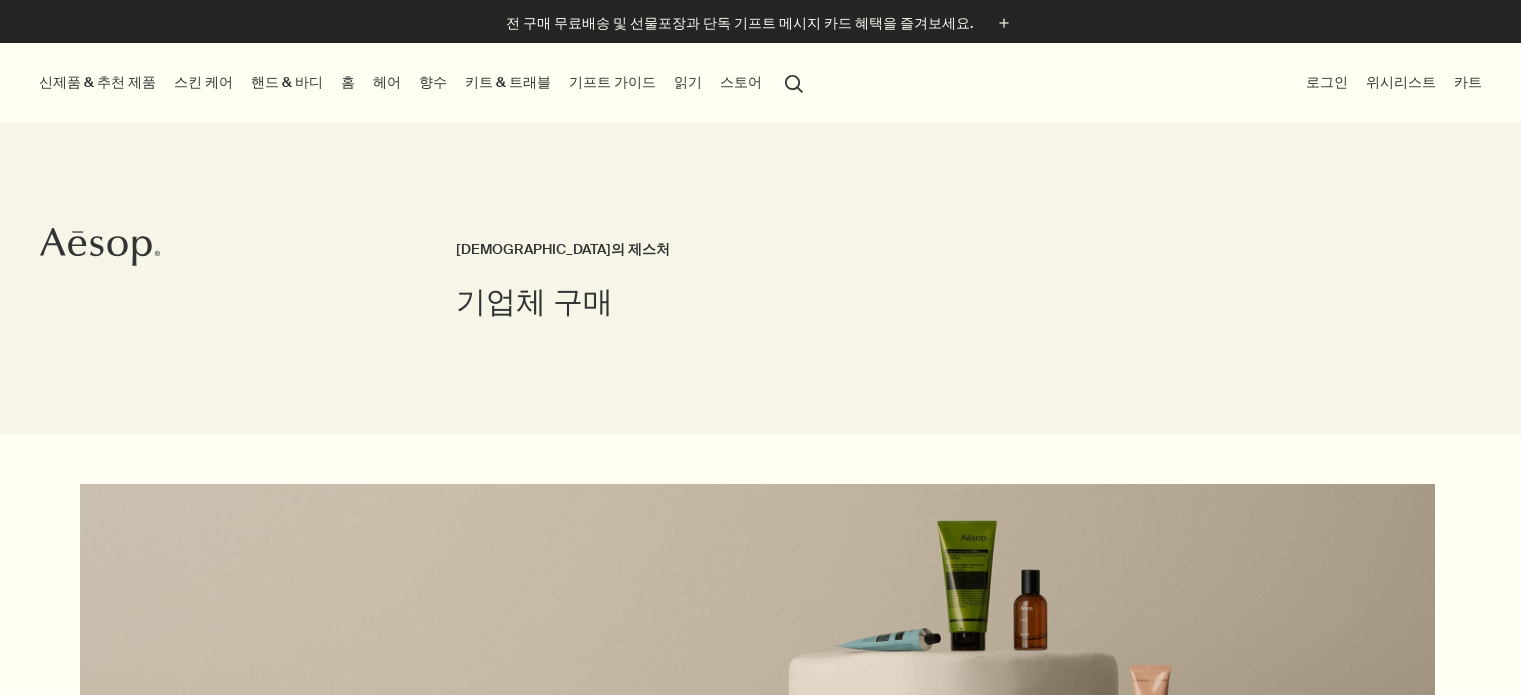 scroll, scrollTop: 0, scrollLeft: 0, axis: both 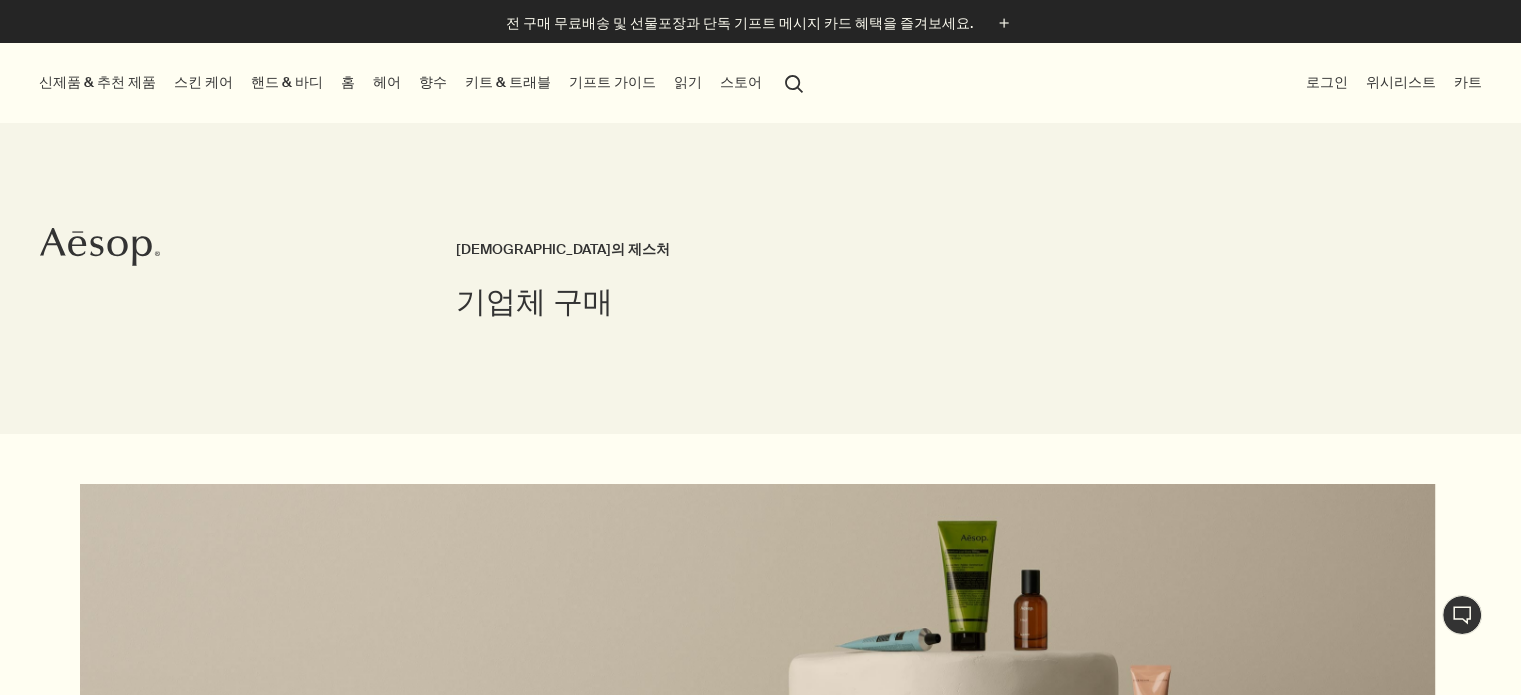 click on "읽기" at bounding box center (688, 82) 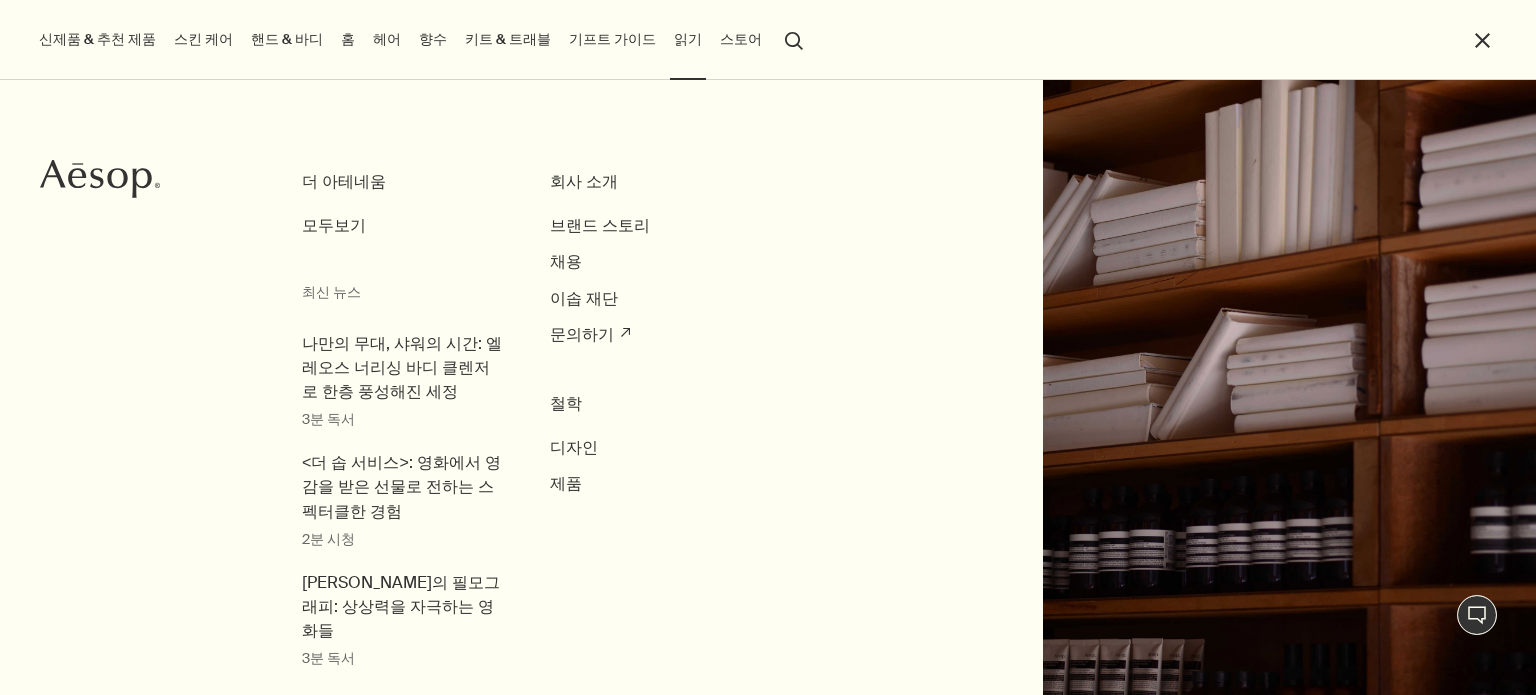 click on "기프트 가이드" at bounding box center [612, 39] 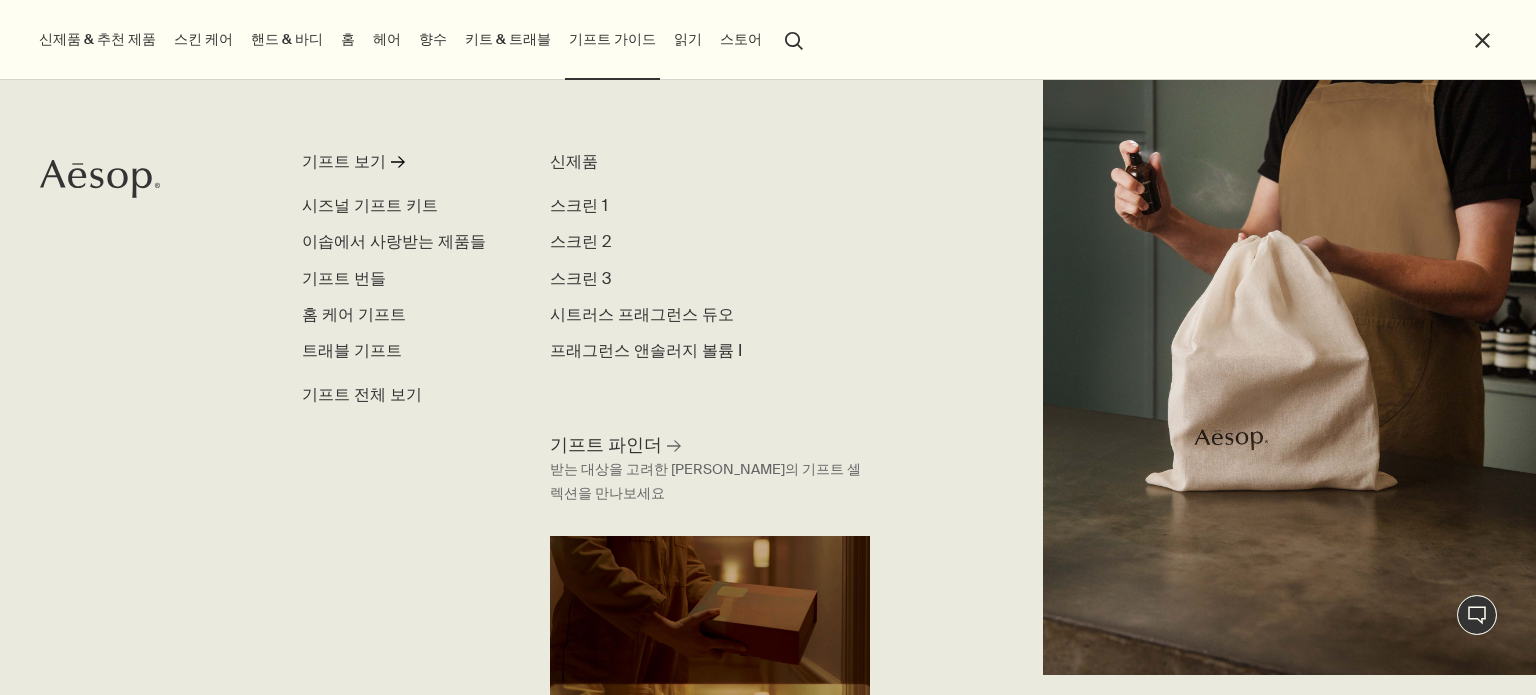 scroll, scrollTop: 38, scrollLeft: 0, axis: vertical 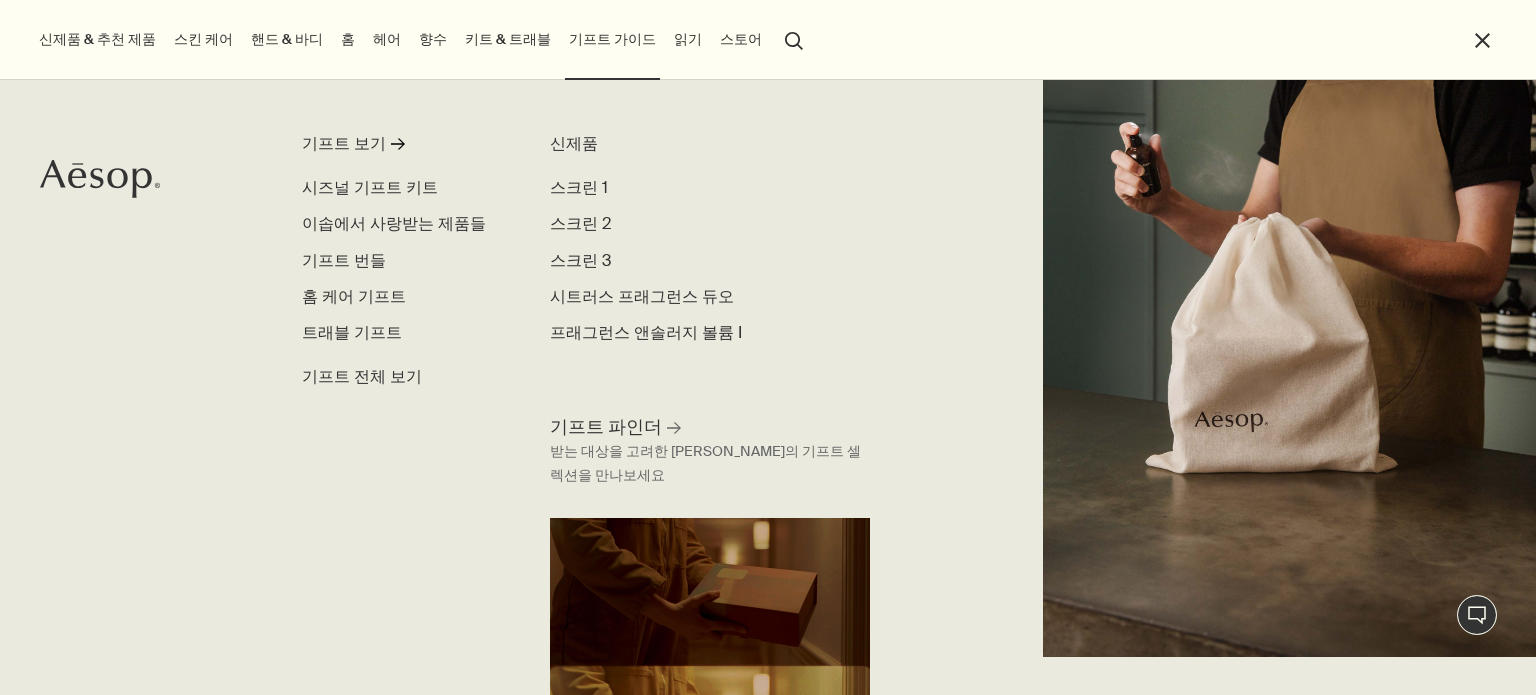 click on "신제품 & 추천 제품 신제품 루센트 페이셜 리파이너 엘레오스 너리싱 바디 클렌저 오르너 오 드 퍼퓸 스크린 3 프래그런스 앤솔러지 볼륨 I 추천 제품 제라늄 리프 바디 클렌저 올루스 아로마틱 룸 스프레이 테싯 오 드 퍼퓸 파슬리 씨드 안티 옥시던트 인텐스 세럼  스킨 케어 스킨 케어 더 보기   rightArrow 페이셜 클렌저 & 각질 제거 트리트먼트 & 마스크 토너 하이드레이터 & 모이스처라이저 립 & 아이 쉐이빙 선 케어 스킨 케어 키트 스킨 케어 전체 보기 피부 타입 또는 피부 고민 중성 피부 건성 피부 지성 피부 복합성 피부 민감성 노화 피부 계절별 스킨 케어 여름 겨울 신제품 루센트 페이셜 리파이너 이매큘레이트 페이셜 토닉 프로텍티브 페이셜 로션 SPF50+ 내 피부 이해하기   rightArrow 자세히 살펴보기 핸드 & 바디 핸드 & 바디 더 보기   rightArrow 핸드 워시 & 밤 바 솝   홈" at bounding box center (763, 40) 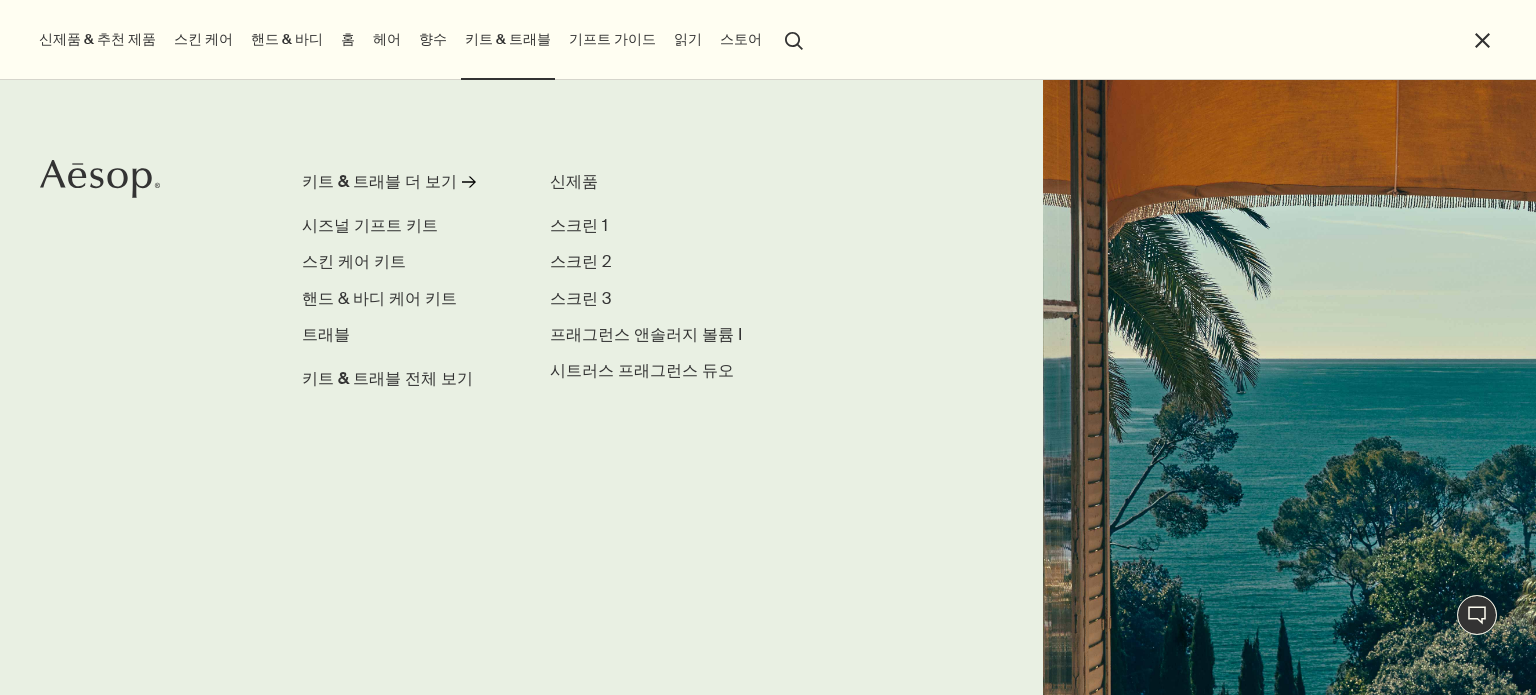 click on "헤어" at bounding box center (387, 39) 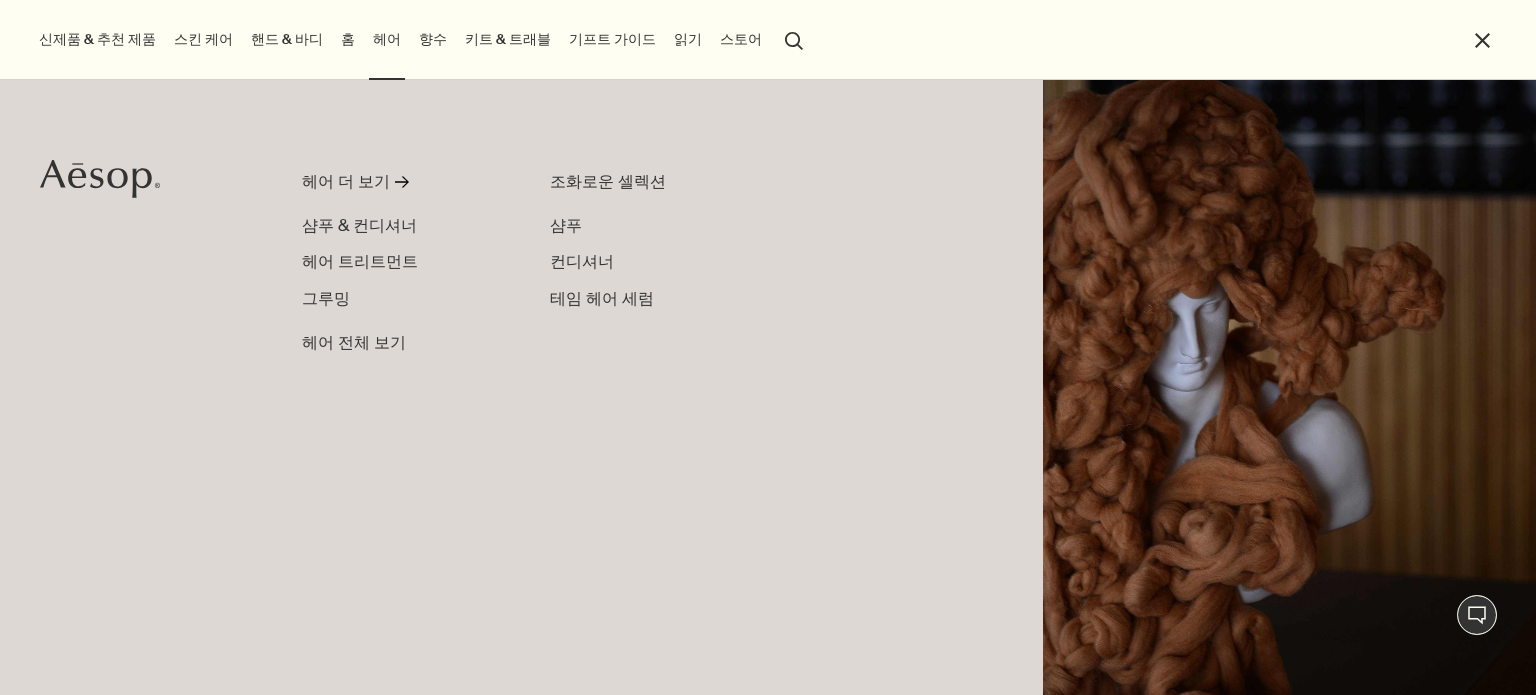click on "홈" at bounding box center (348, 39) 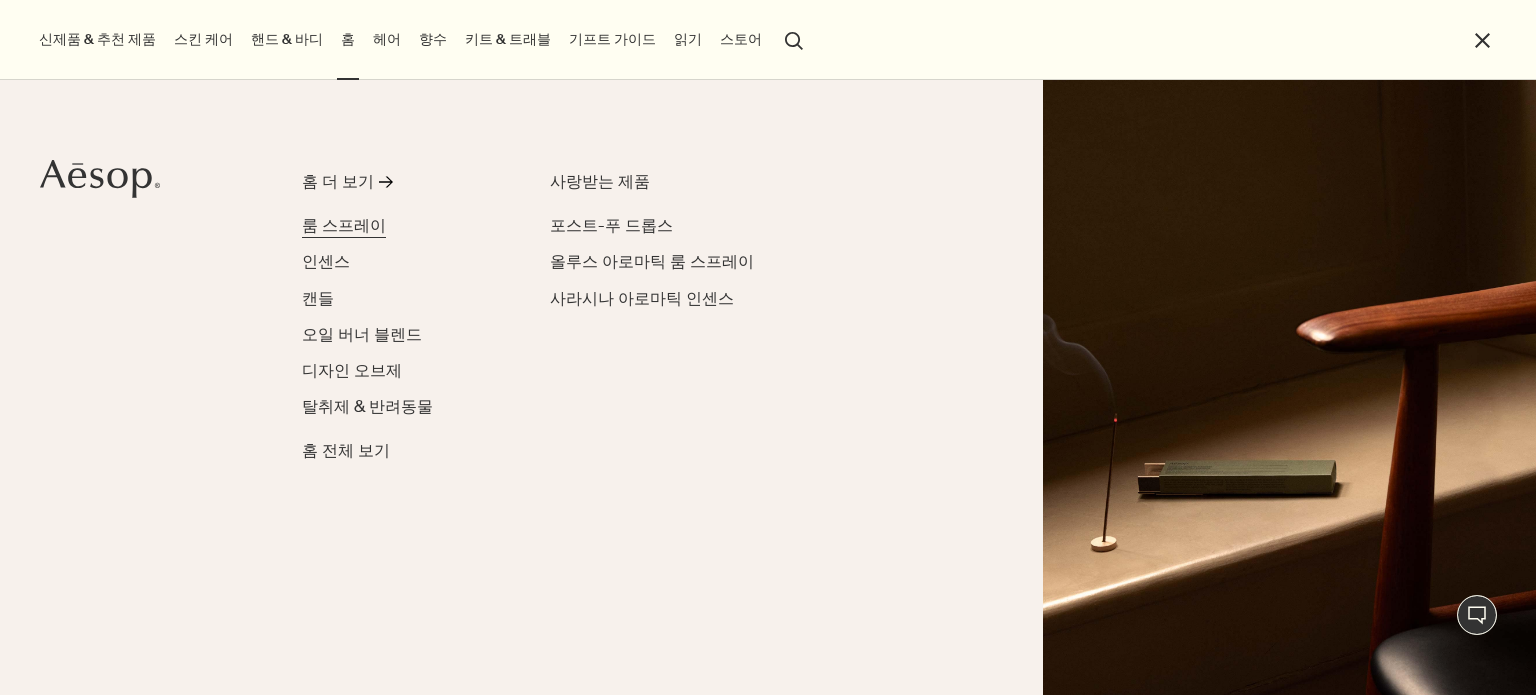 click on "룸 스프레이" at bounding box center (344, 225) 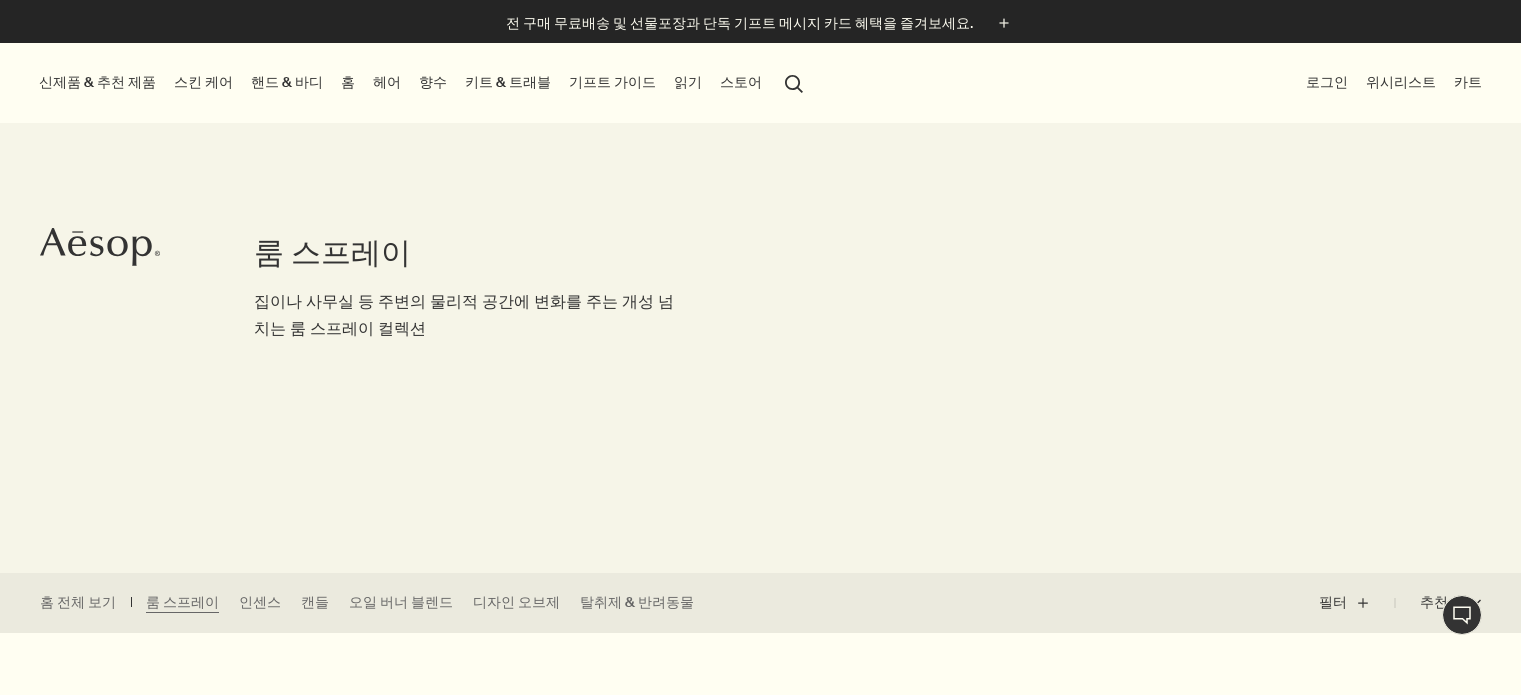 scroll, scrollTop: 0, scrollLeft: 0, axis: both 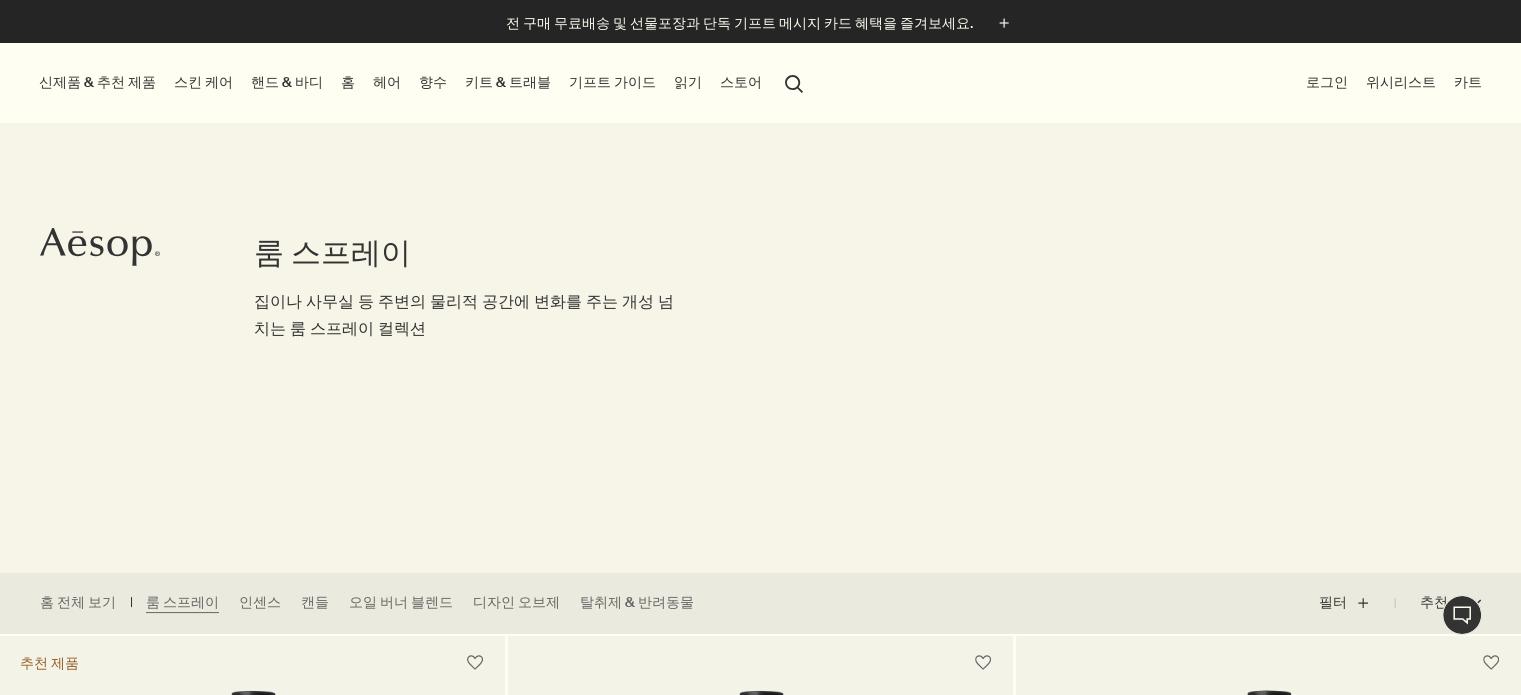 click on "핸드 & 바디" at bounding box center (287, 82) 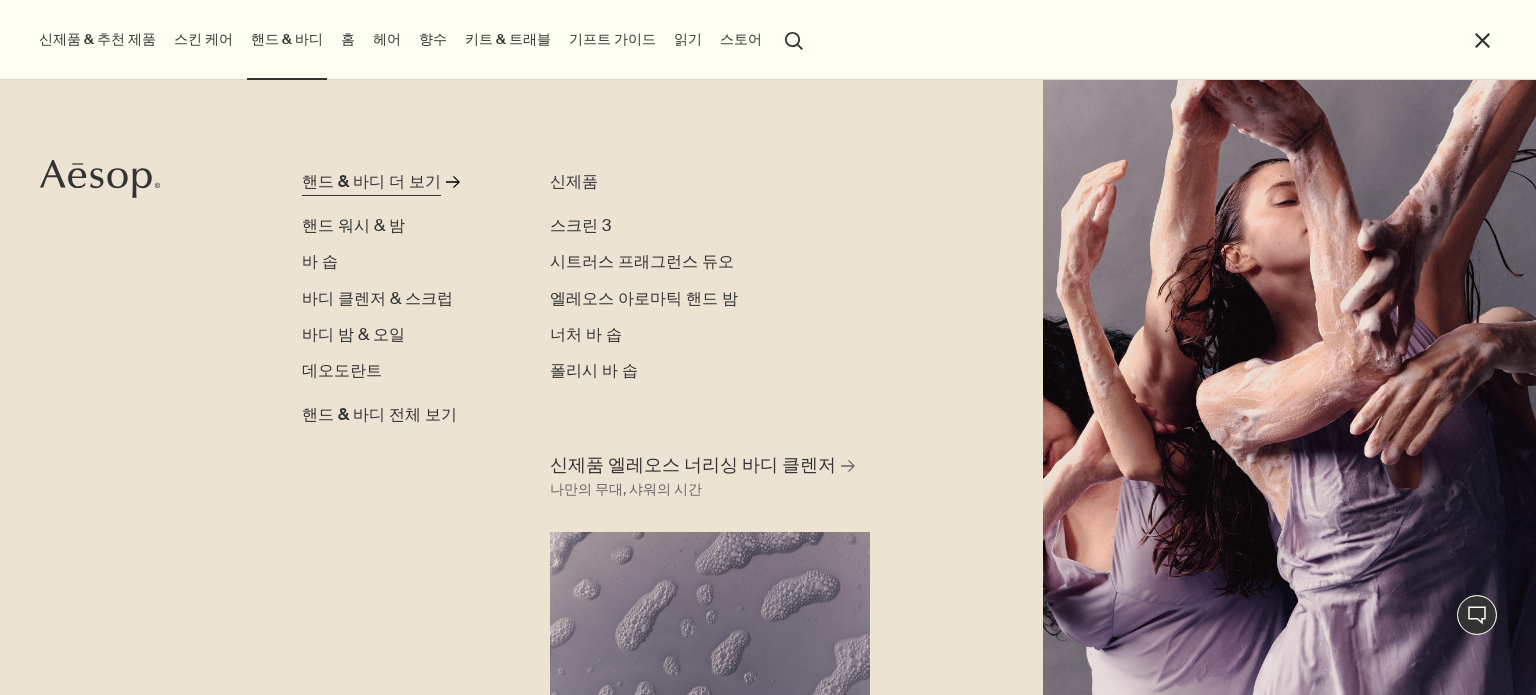 click on "핸드 & 바디 더 보기" at bounding box center (371, 182) 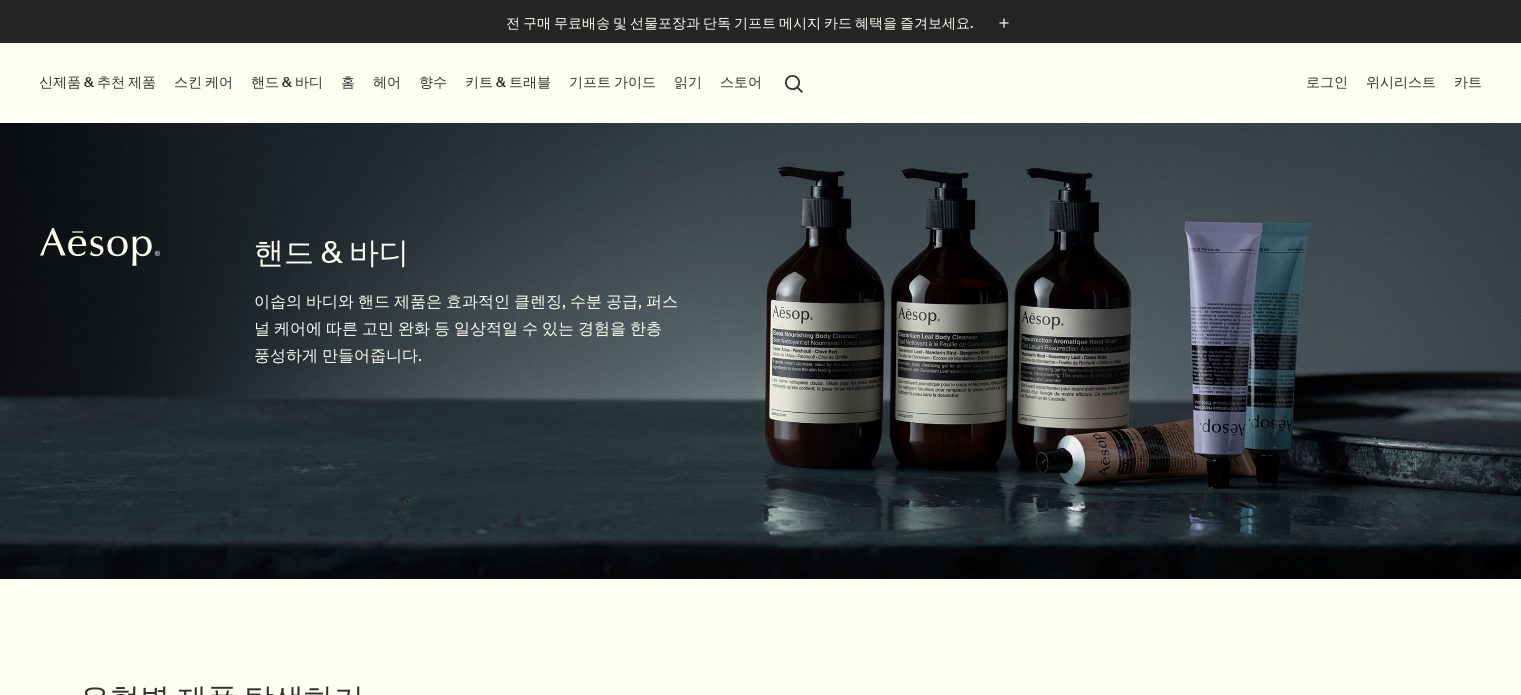 scroll, scrollTop: 0, scrollLeft: 0, axis: both 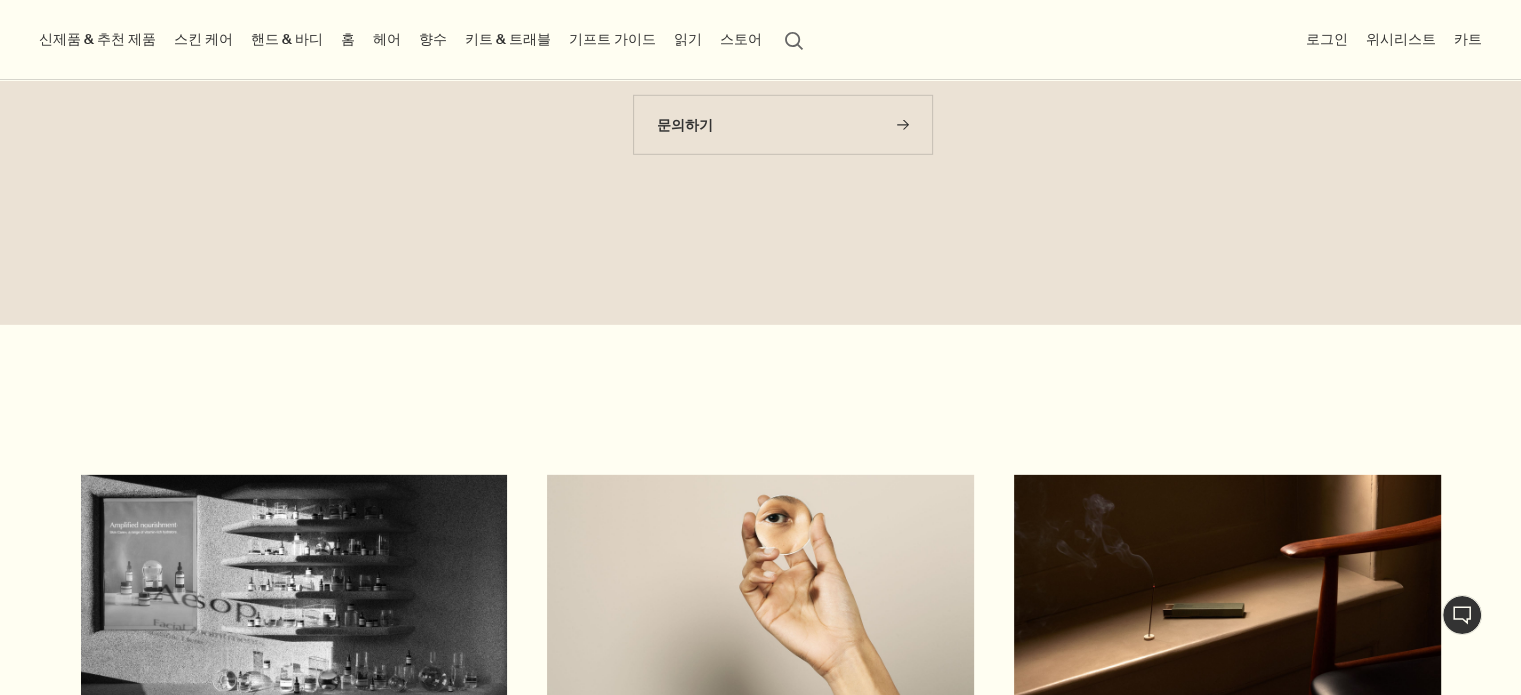 click at bounding box center (294, 595) 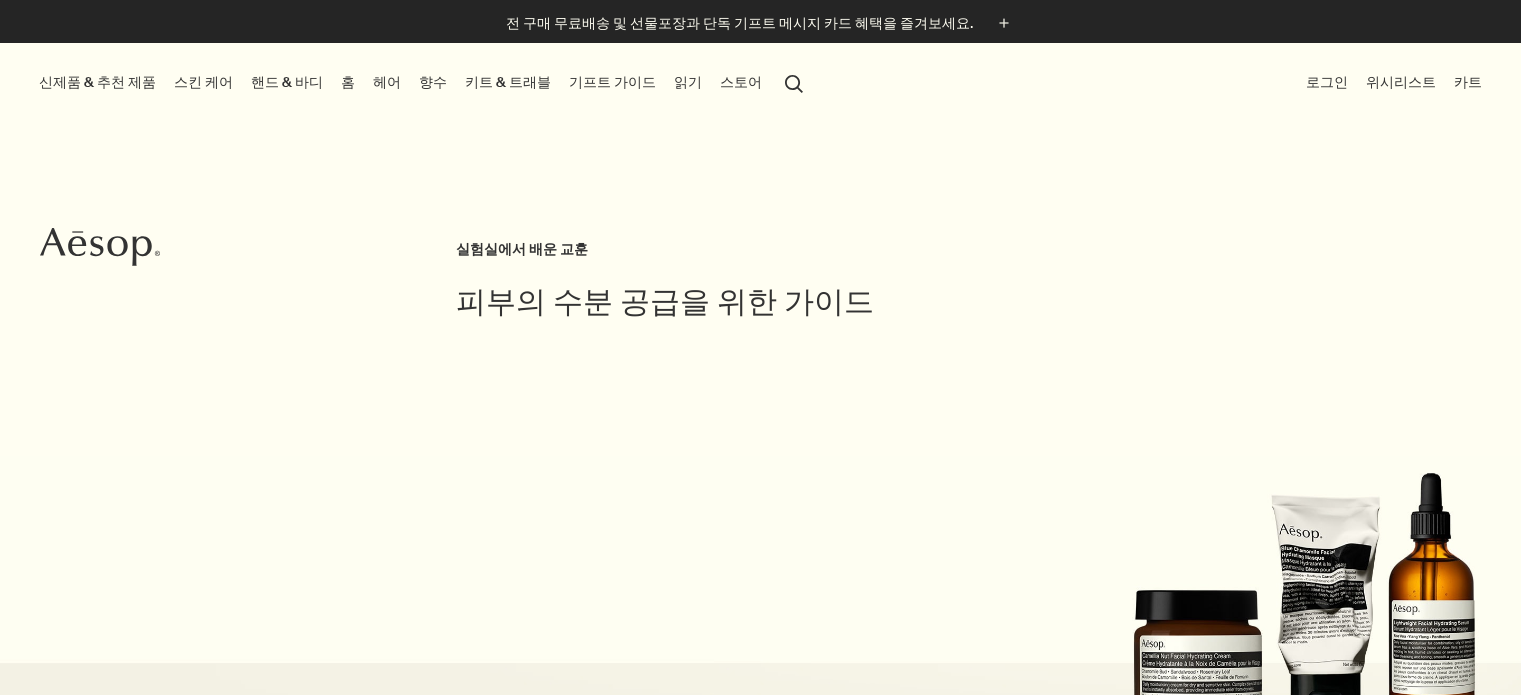scroll, scrollTop: 0, scrollLeft: 0, axis: both 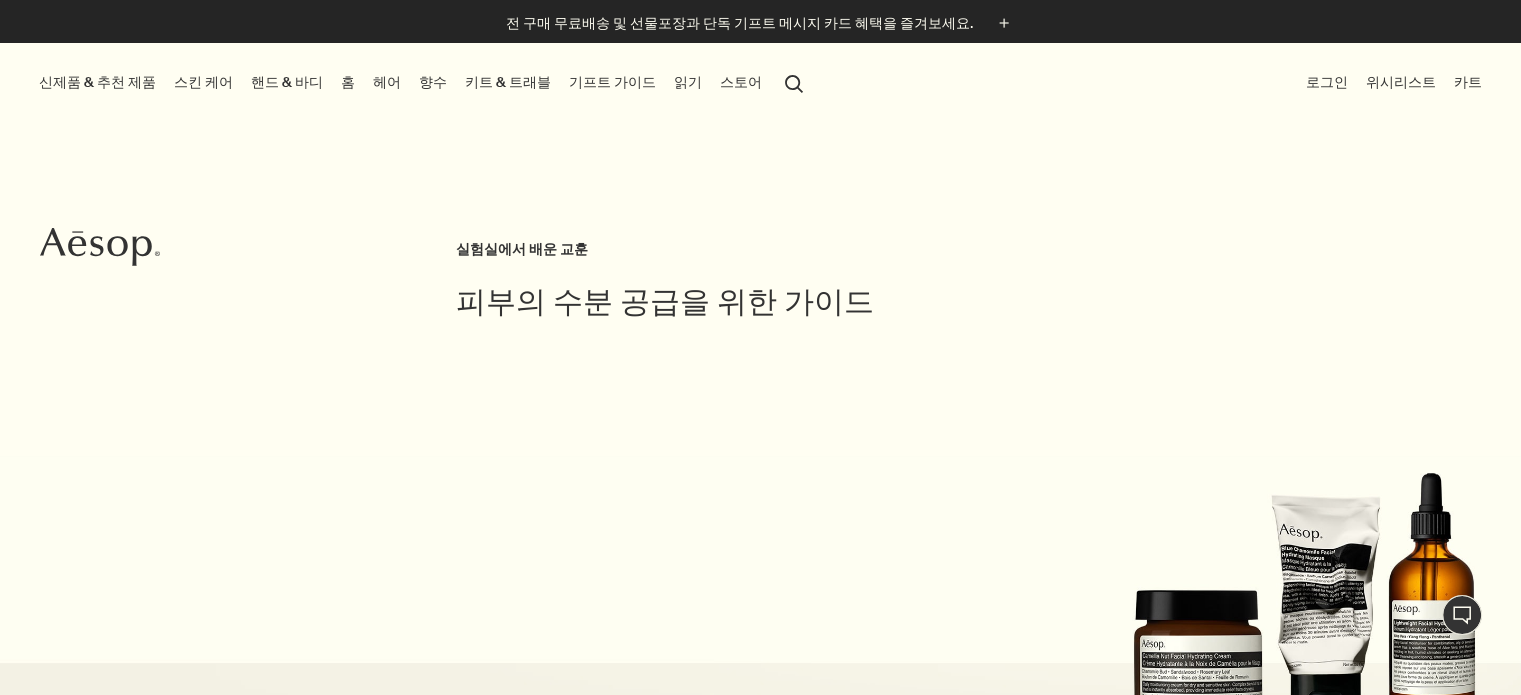 click on "읽기" at bounding box center [688, 82] 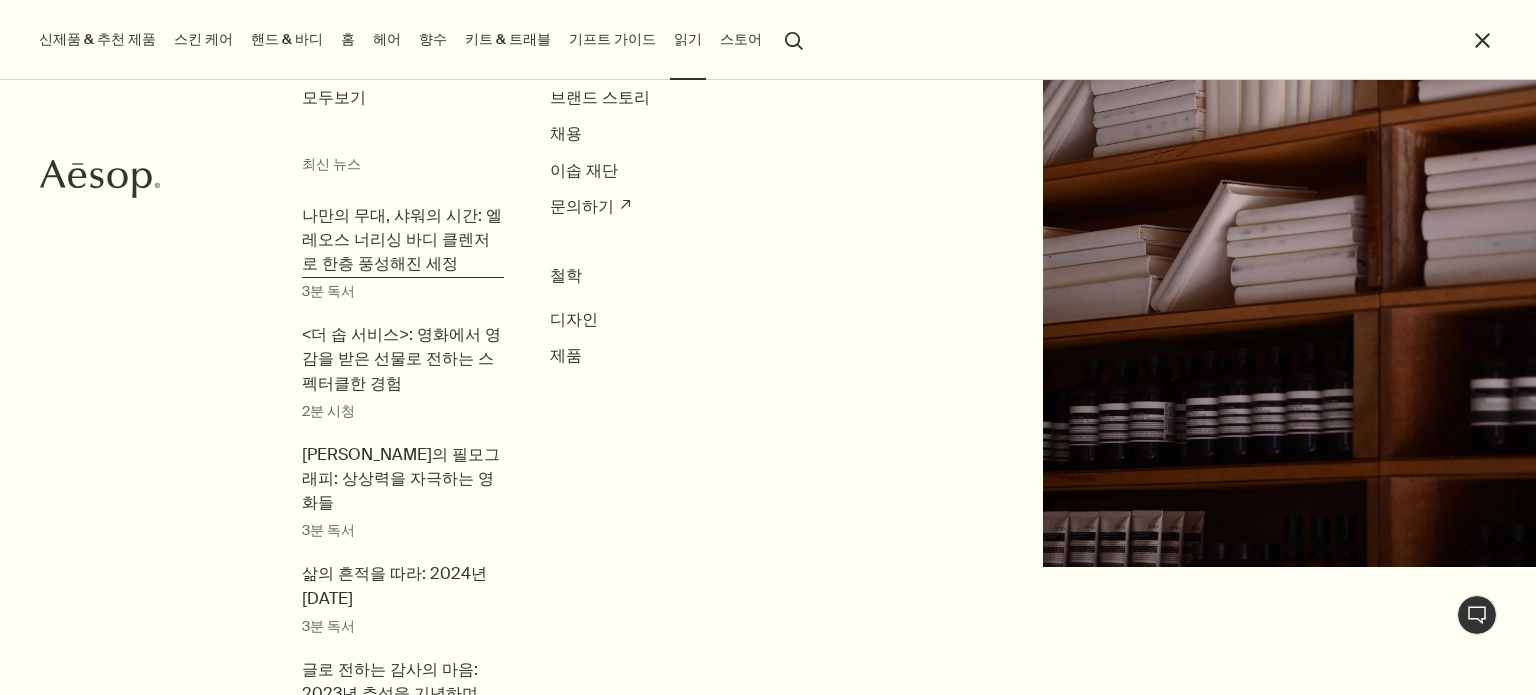 scroll, scrollTop: 140, scrollLeft: 0, axis: vertical 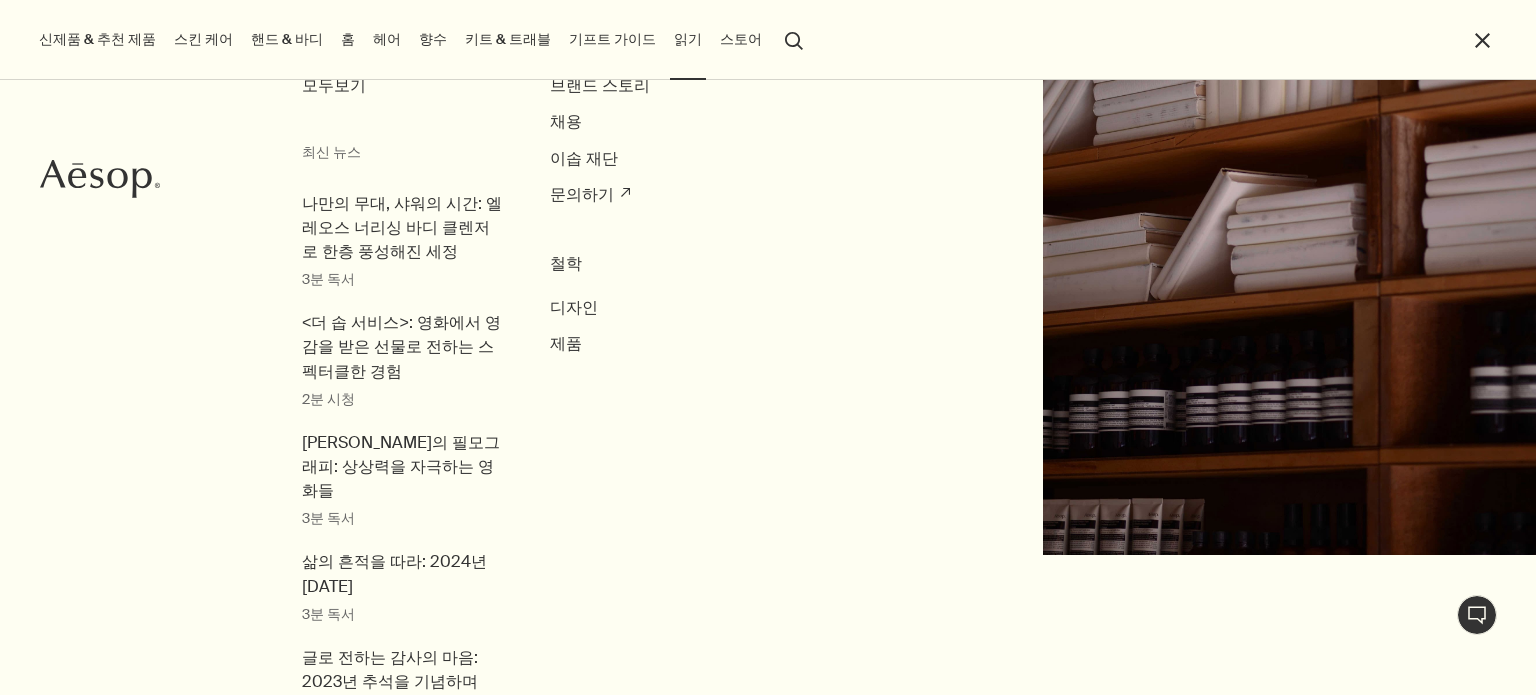 click on "스토어" at bounding box center (741, 39) 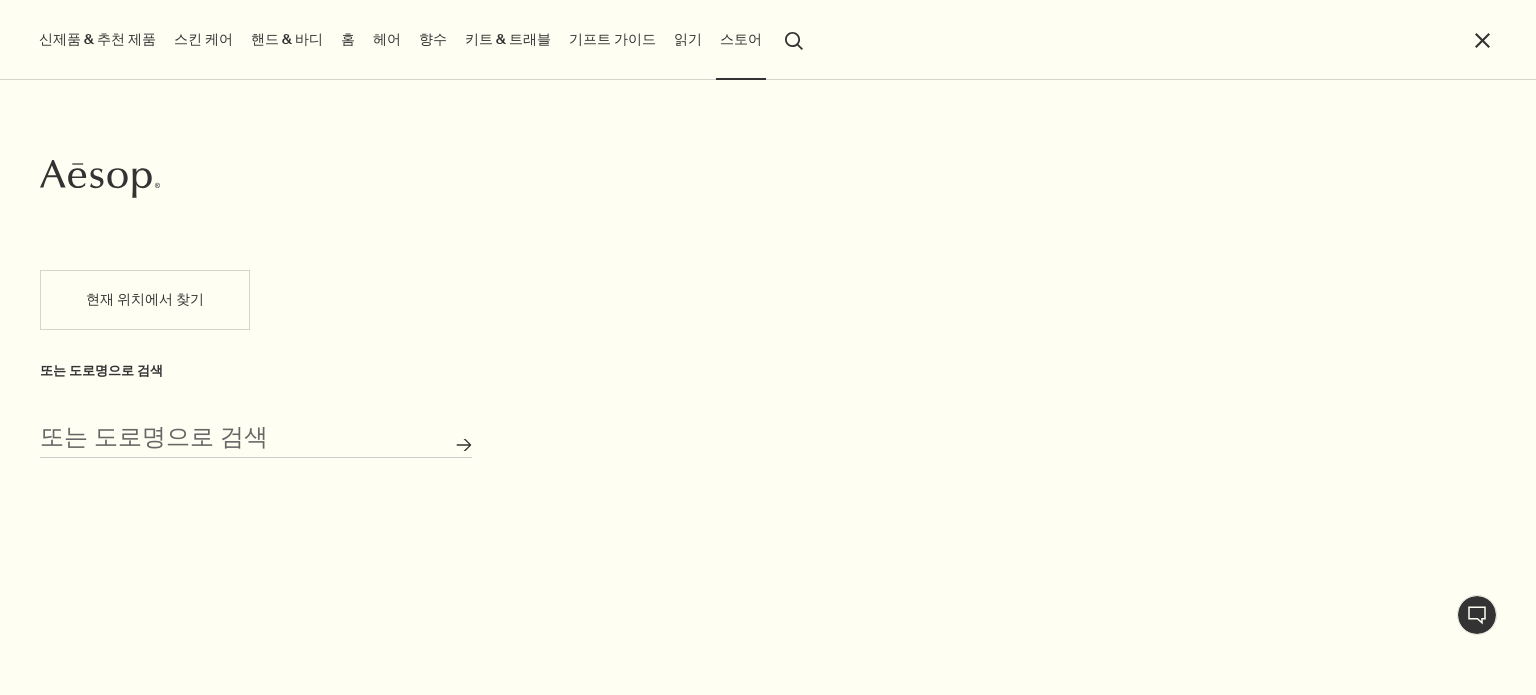 click on "읽기" at bounding box center [688, 39] 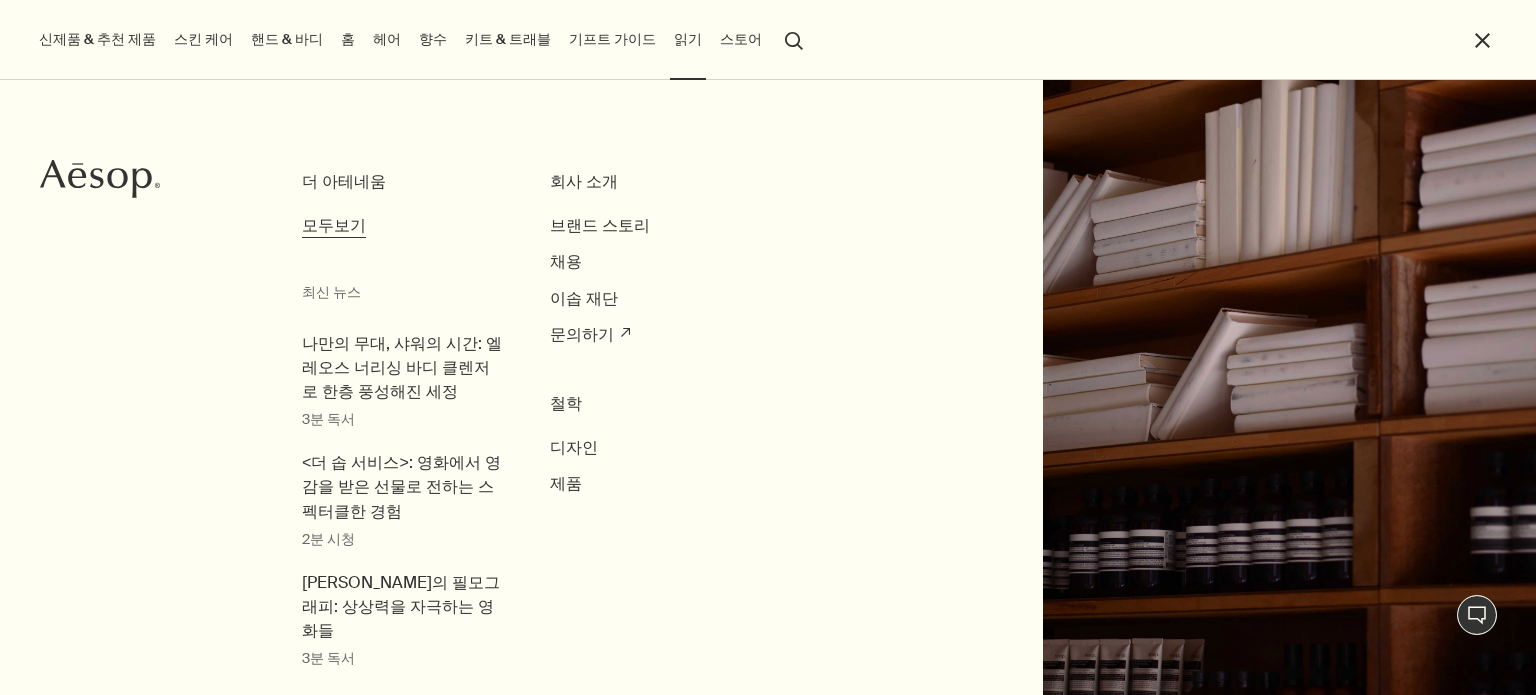 click on "모두보기" at bounding box center (334, 225) 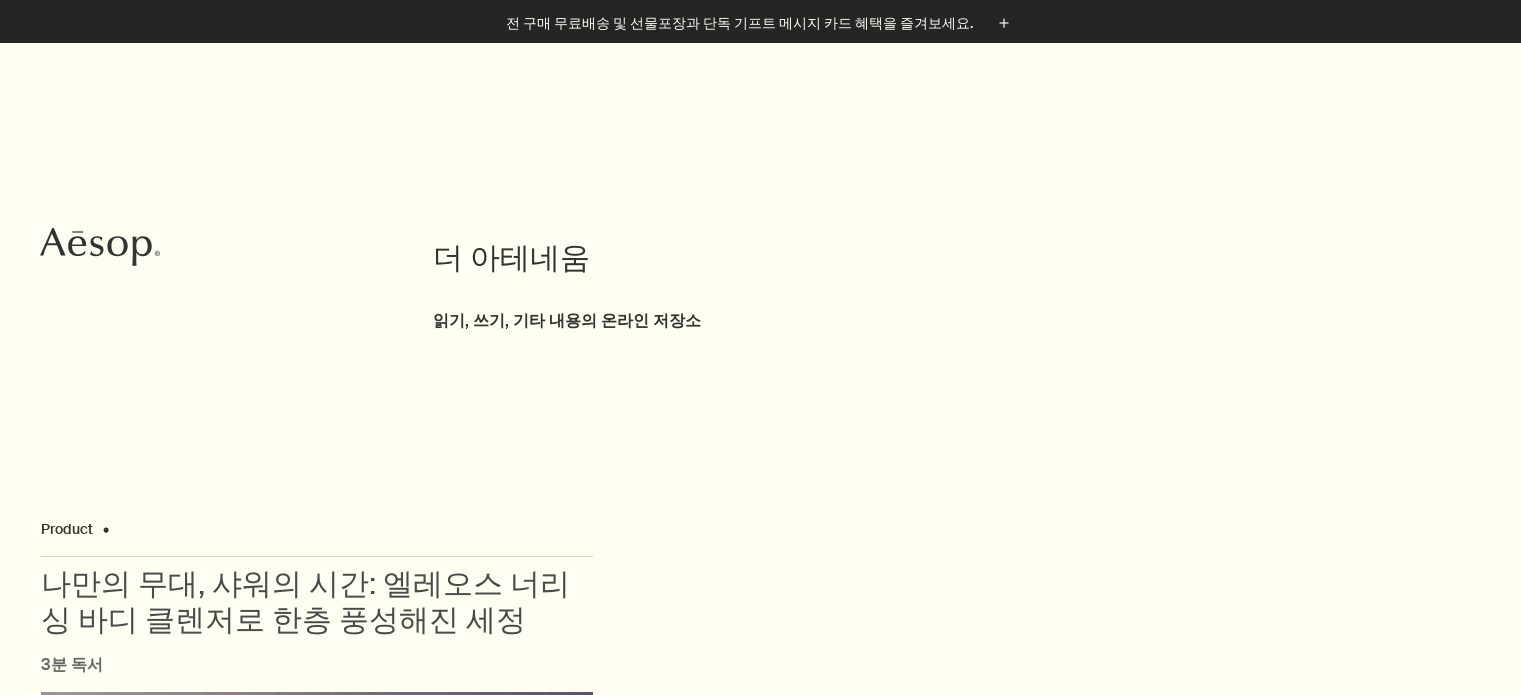 scroll, scrollTop: 900, scrollLeft: 0, axis: vertical 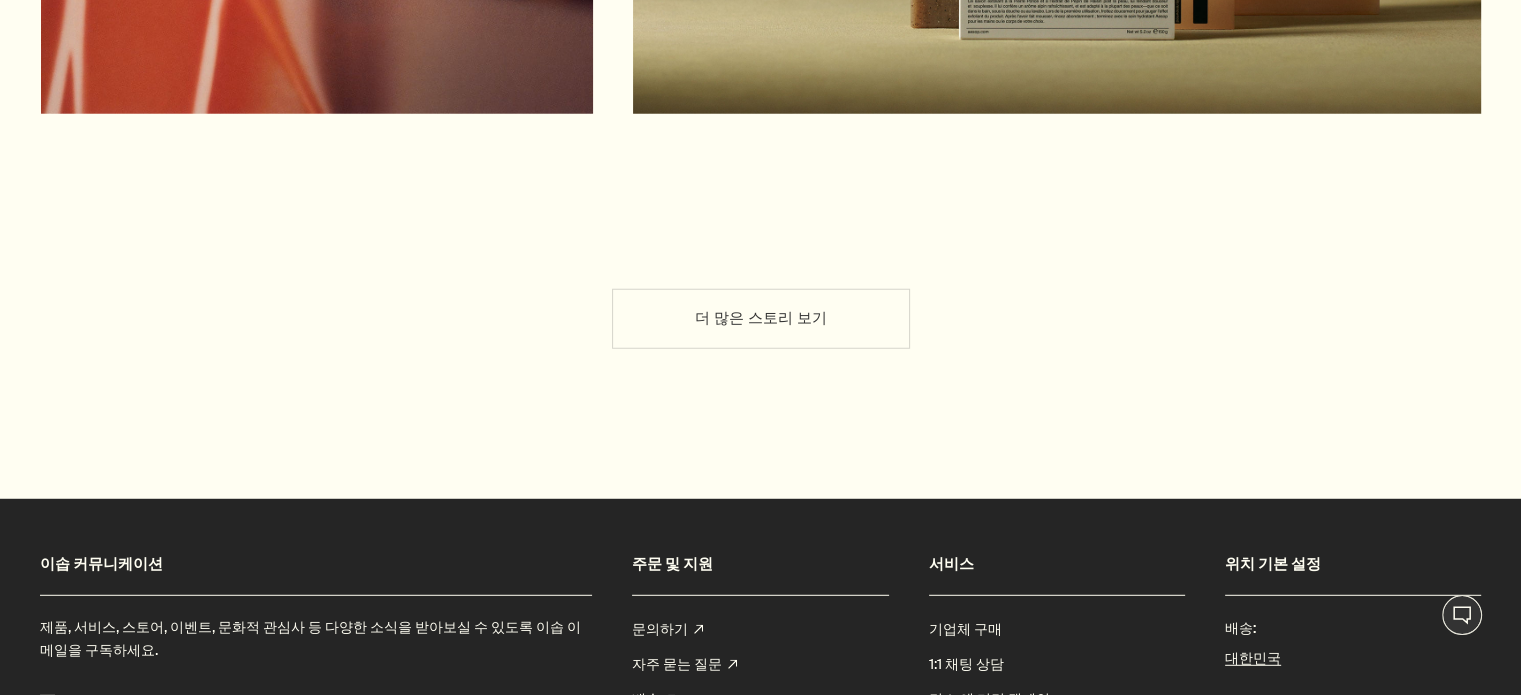 click on "더 많은 스토리 보기" at bounding box center (761, 319) 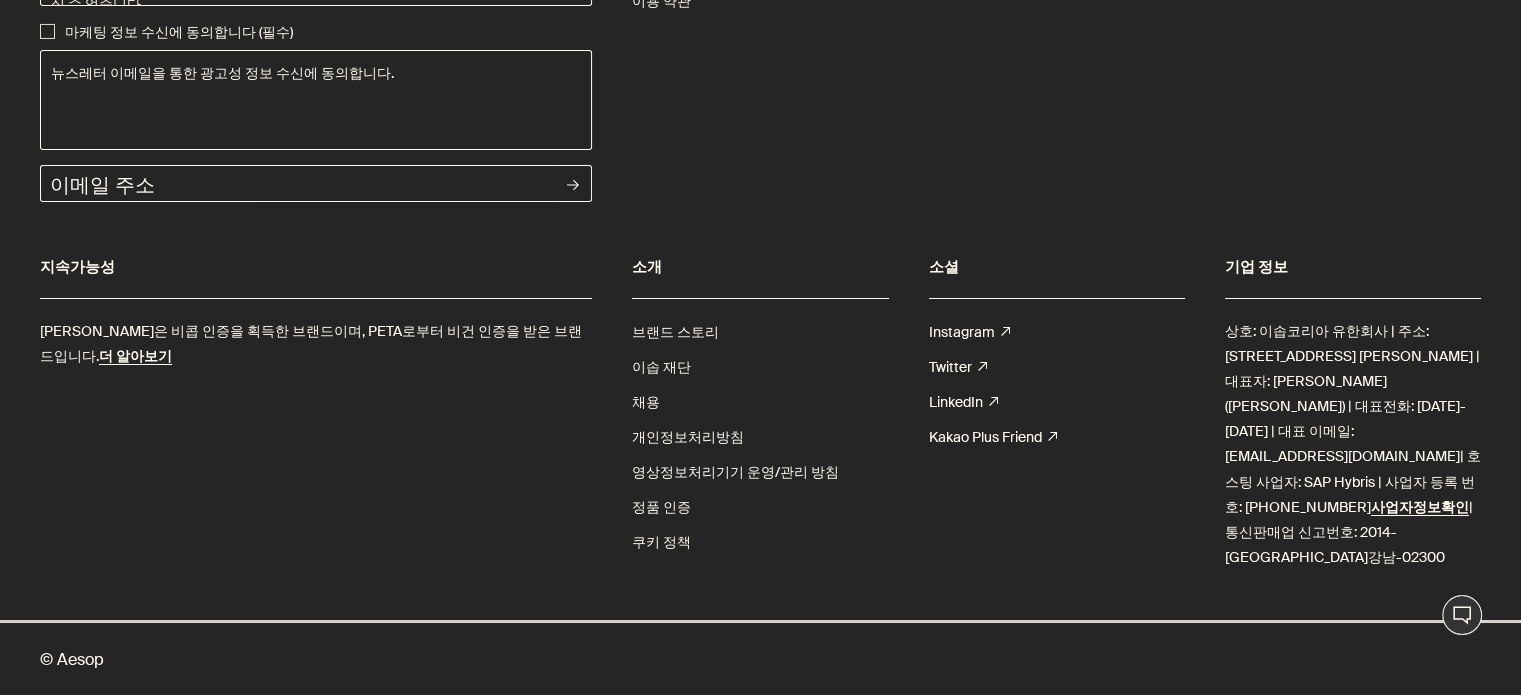 scroll, scrollTop: 9200, scrollLeft: 0, axis: vertical 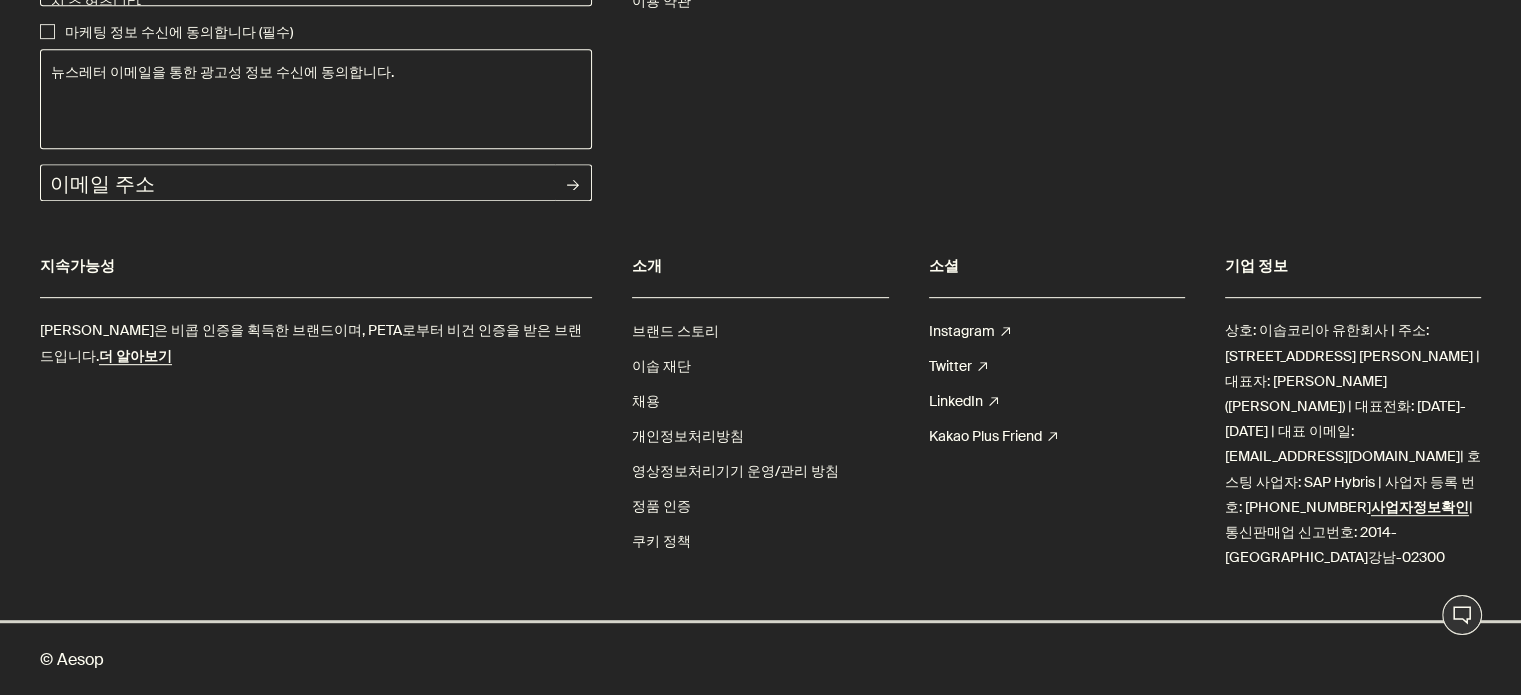 click on "더 많은 스토리 보기" at bounding box center [761, -519] 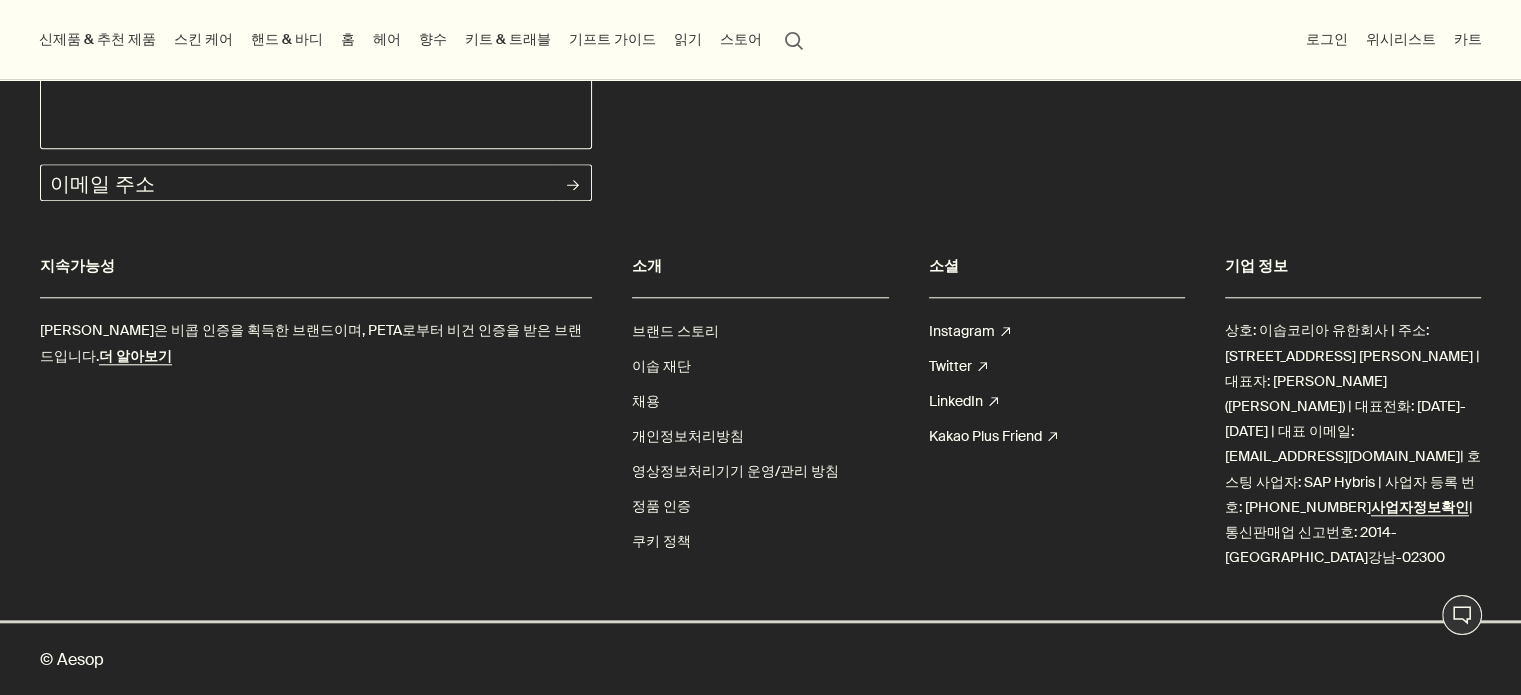 scroll, scrollTop: 16600, scrollLeft: 0, axis: vertical 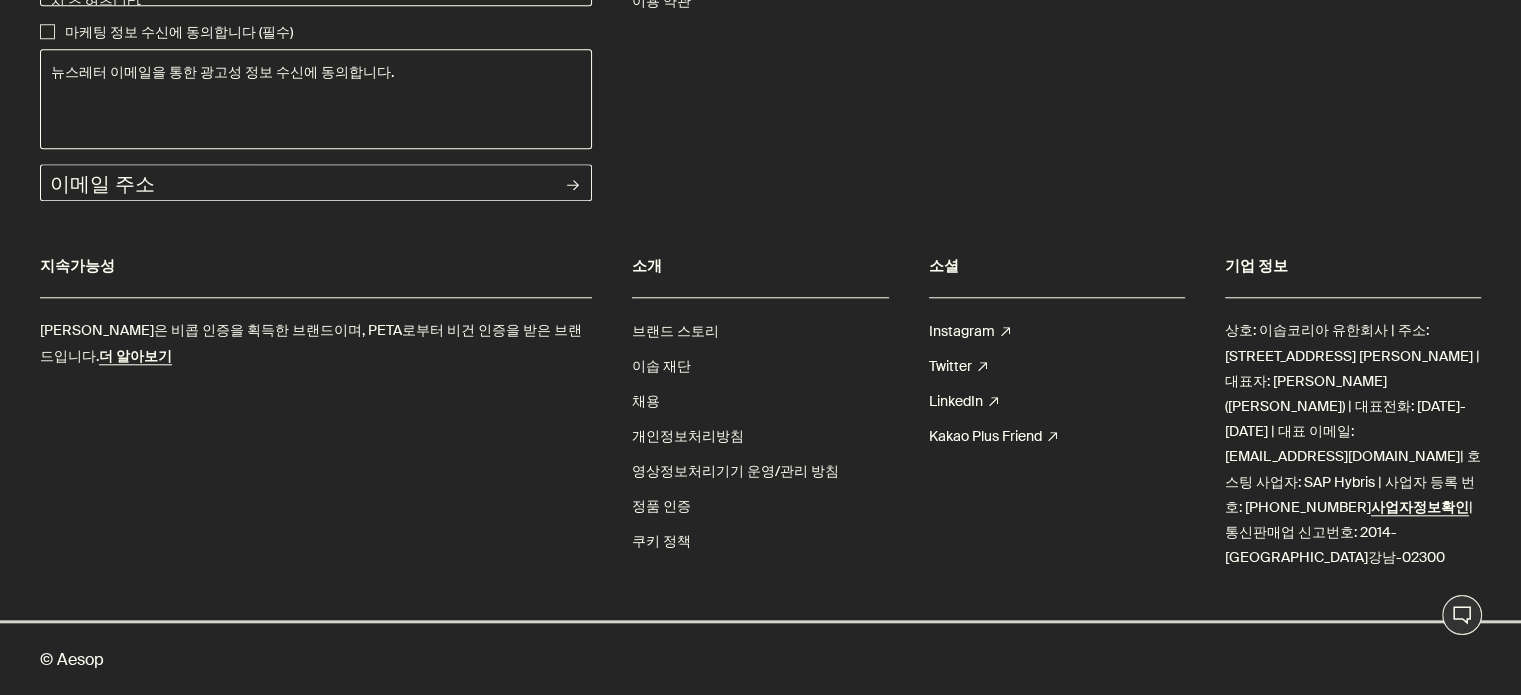 click on "더 많은 스토리 보기" at bounding box center [761, -519] 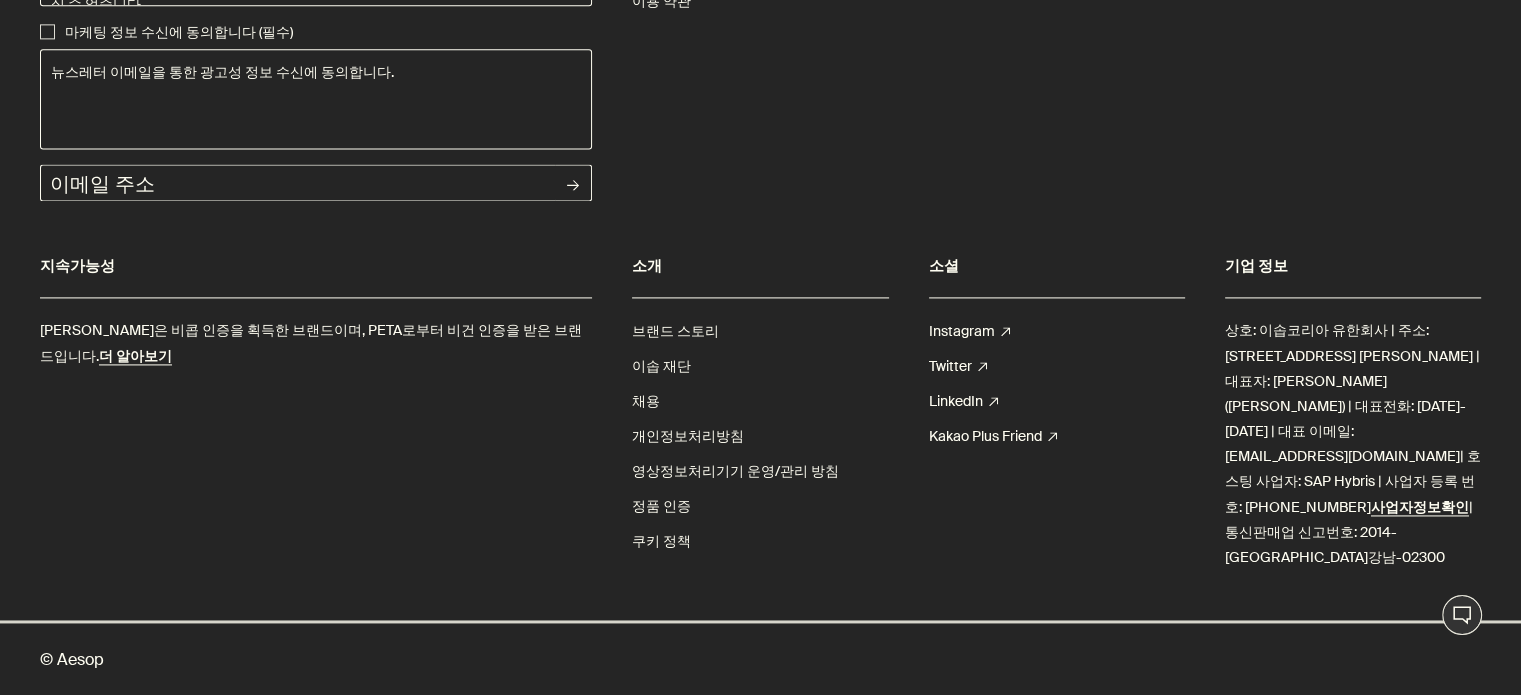 scroll, scrollTop: 20500, scrollLeft: 0, axis: vertical 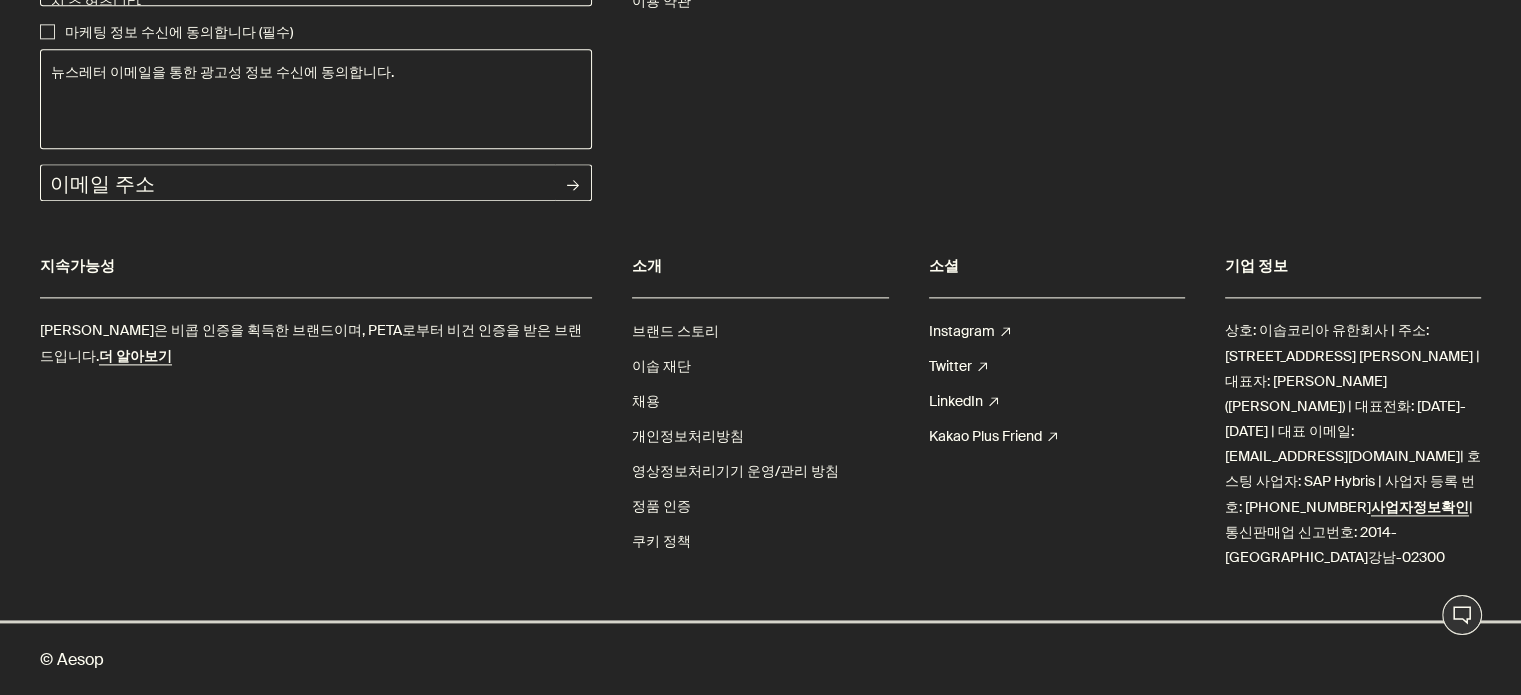 click at bounding box center (465, -1659) 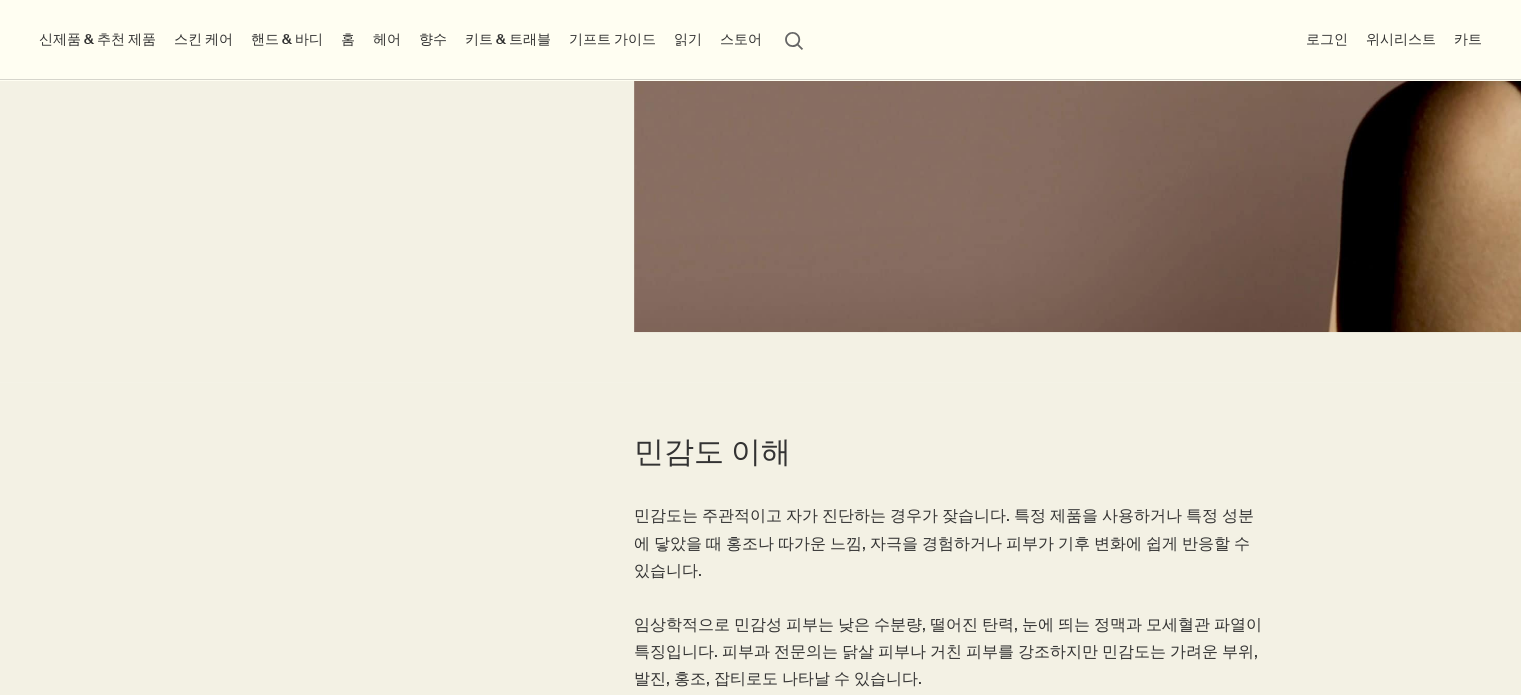 scroll, scrollTop: 600, scrollLeft: 0, axis: vertical 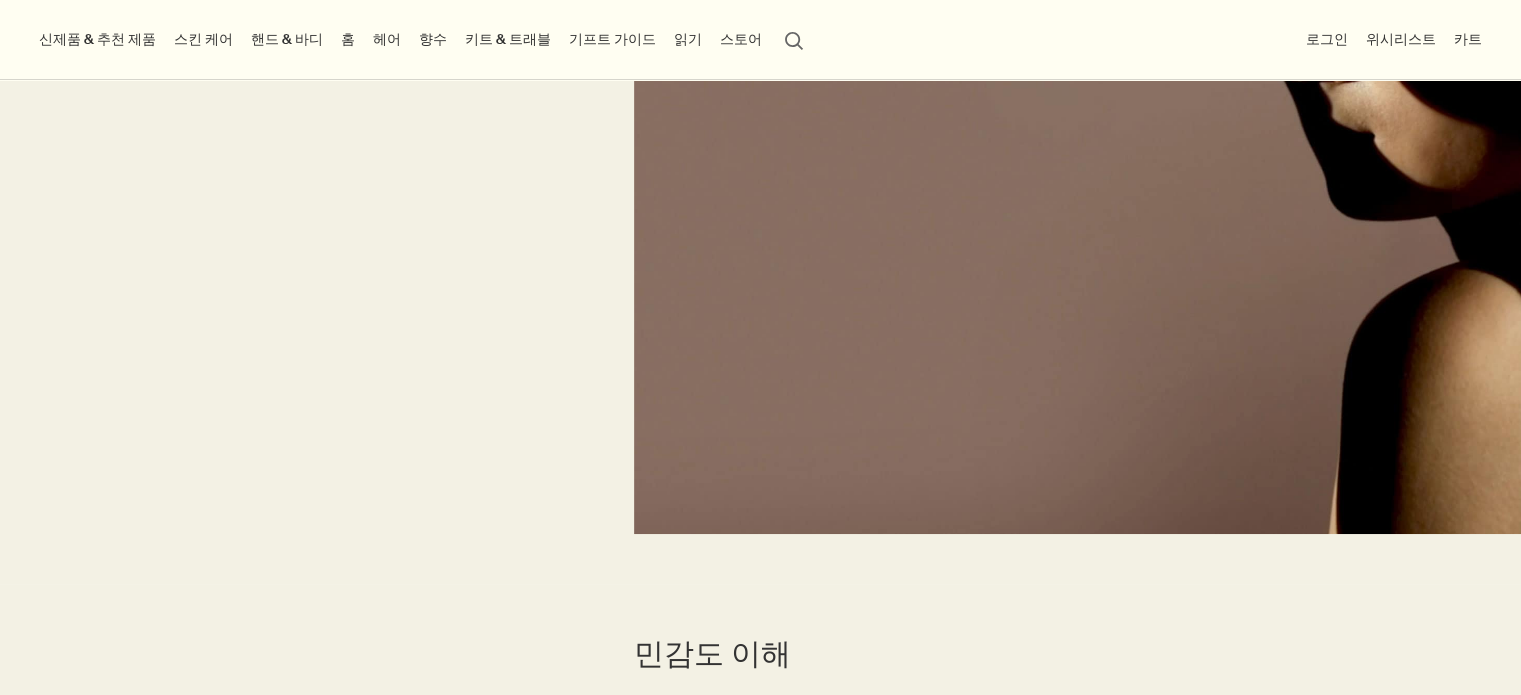 click at bounding box center [1077, 269] 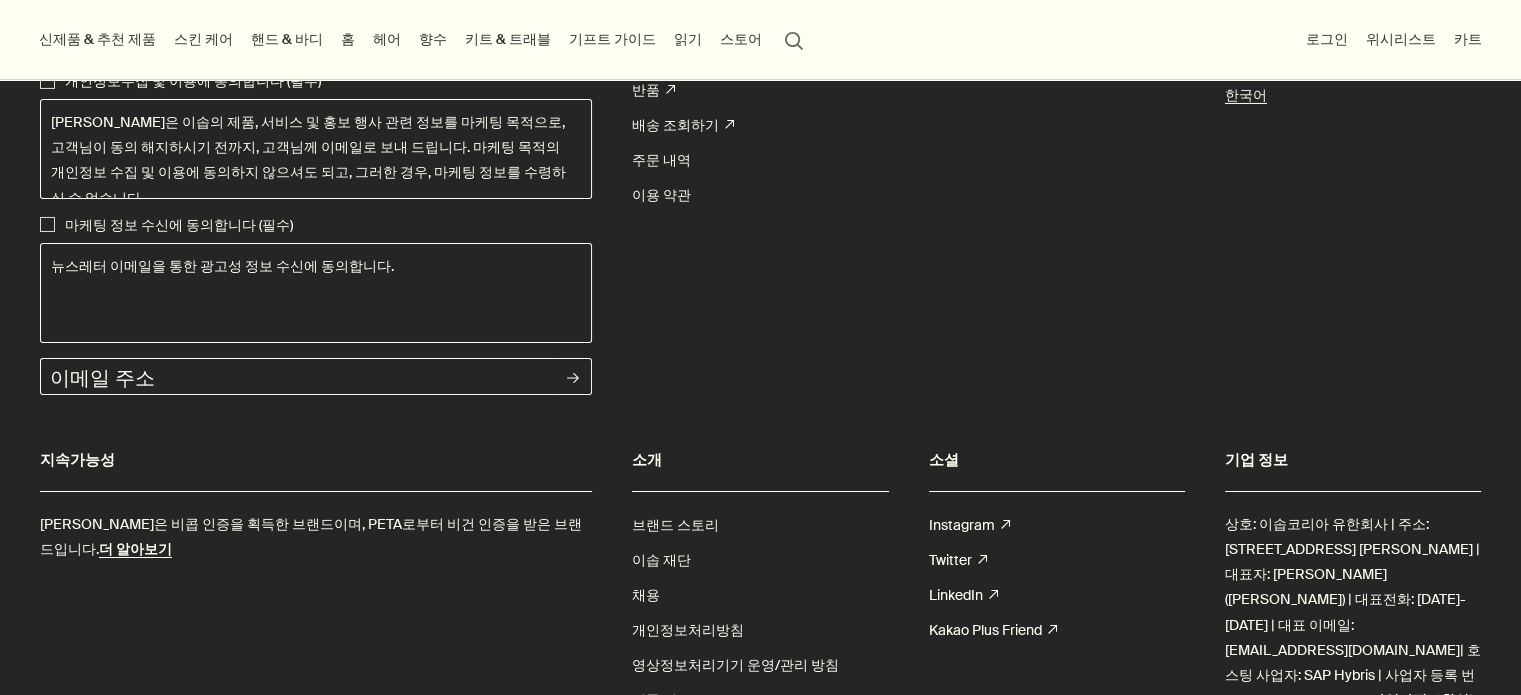 scroll, scrollTop: 7048, scrollLeft: 0, axis: vertical 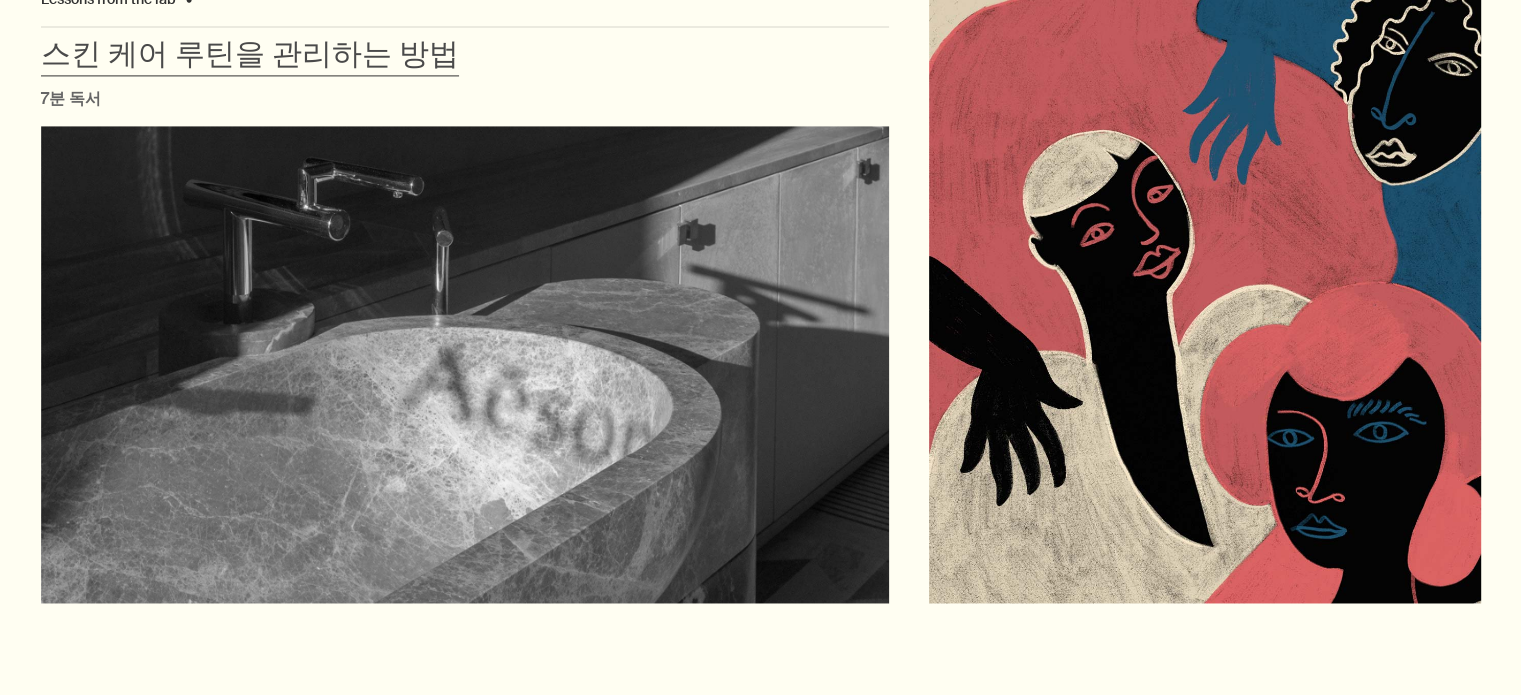 click at bounding box center [465, 364] 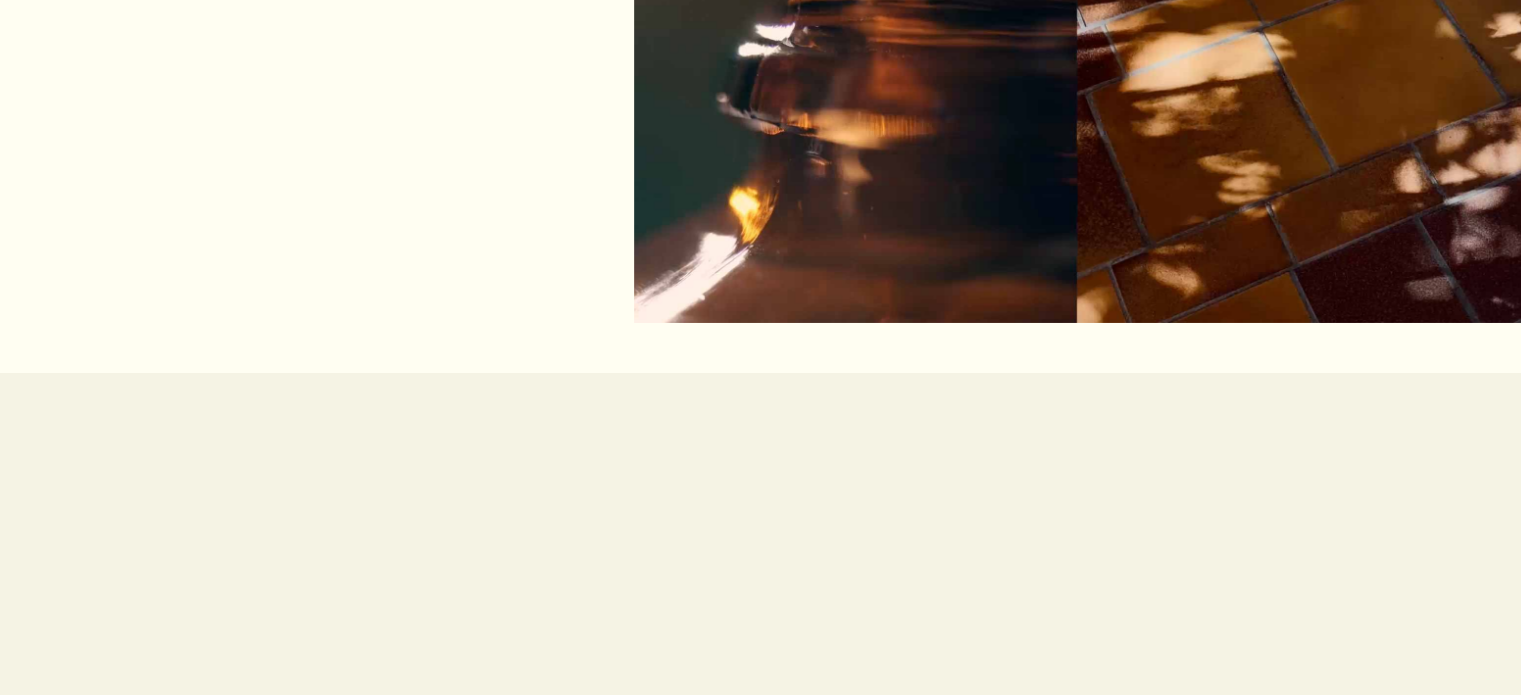 scroll, scrollTop: 6800, scrollLeft: 0, axis: vertical 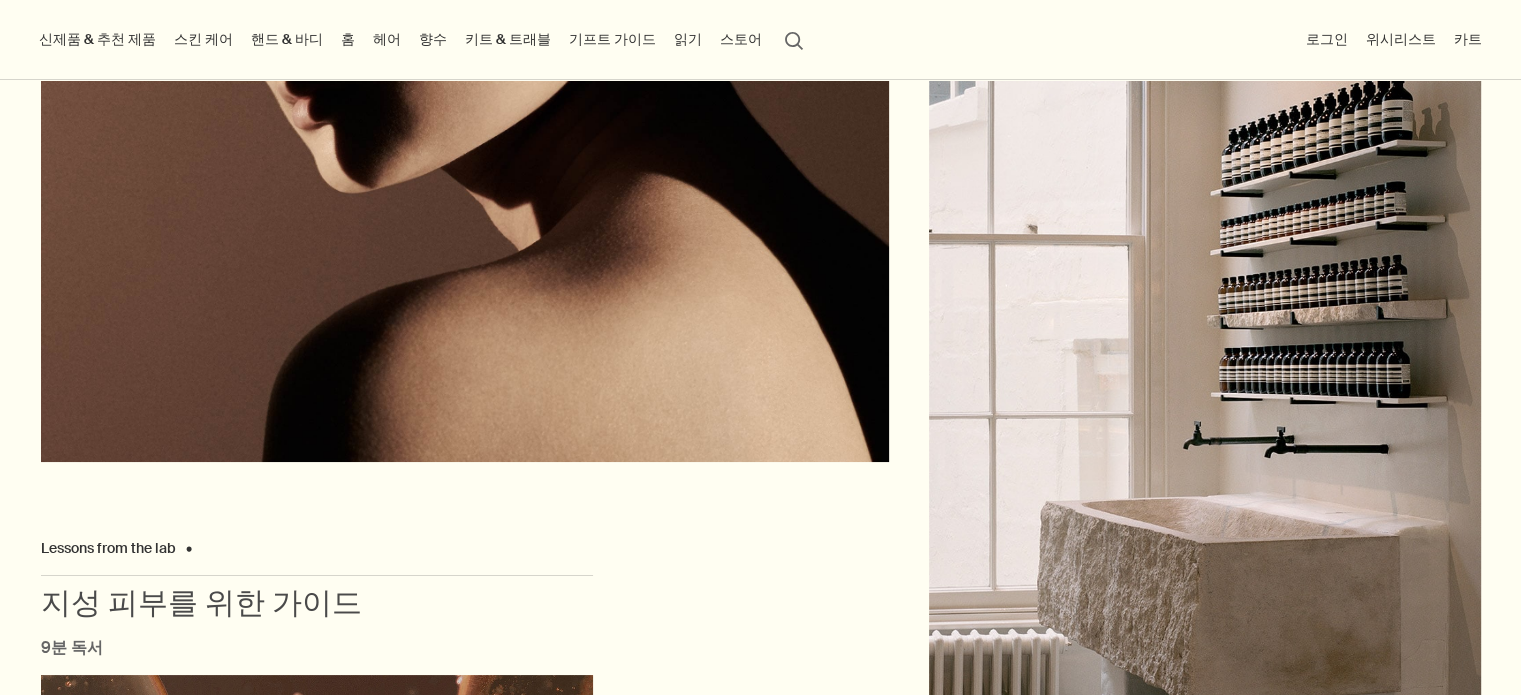 click on "Lessons from the lab" at bounding box center [317, 556] 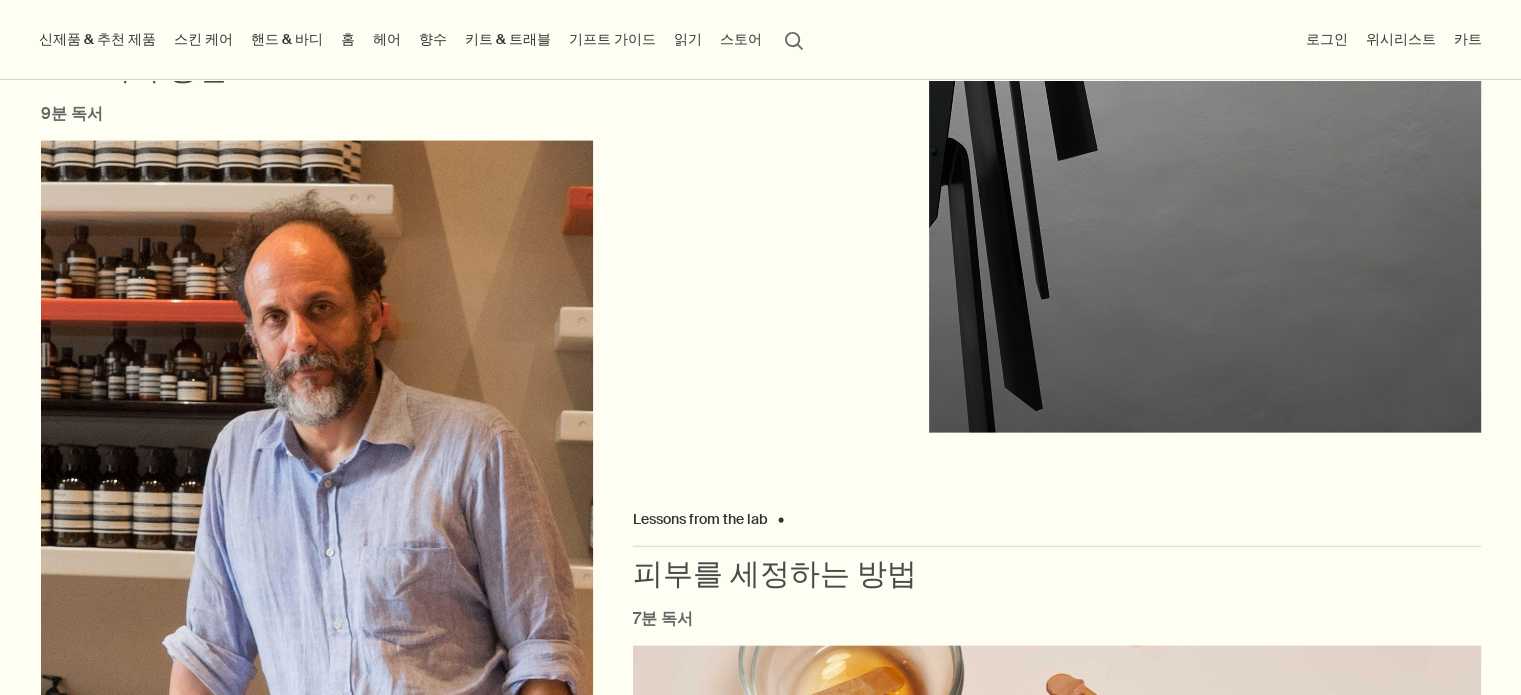 scroll, scrollTop: 19500, scrollLeft: 0, axis: vertical 